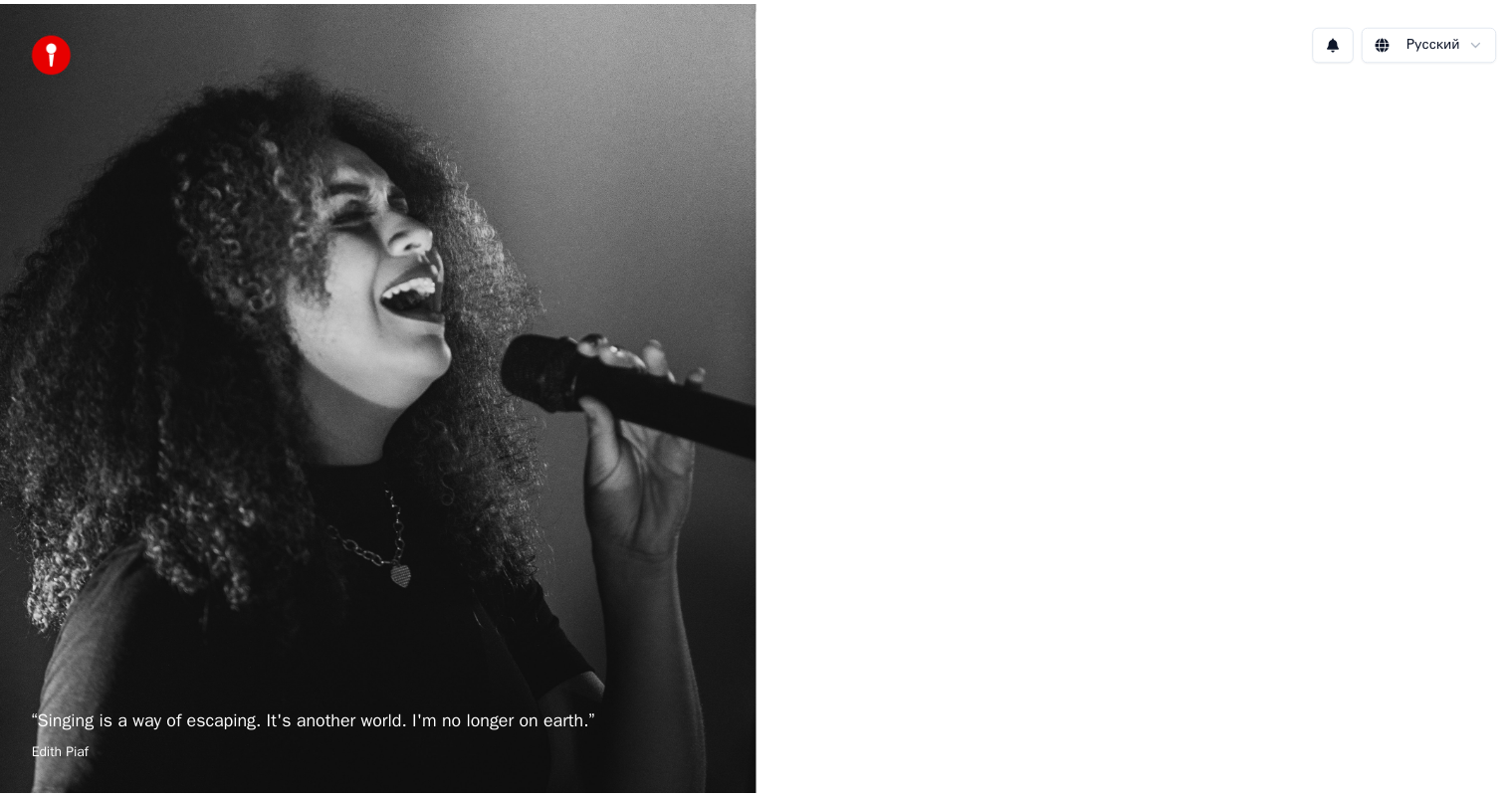 scroll, scrollTop: 0, scrollLeft: 0, axis: both 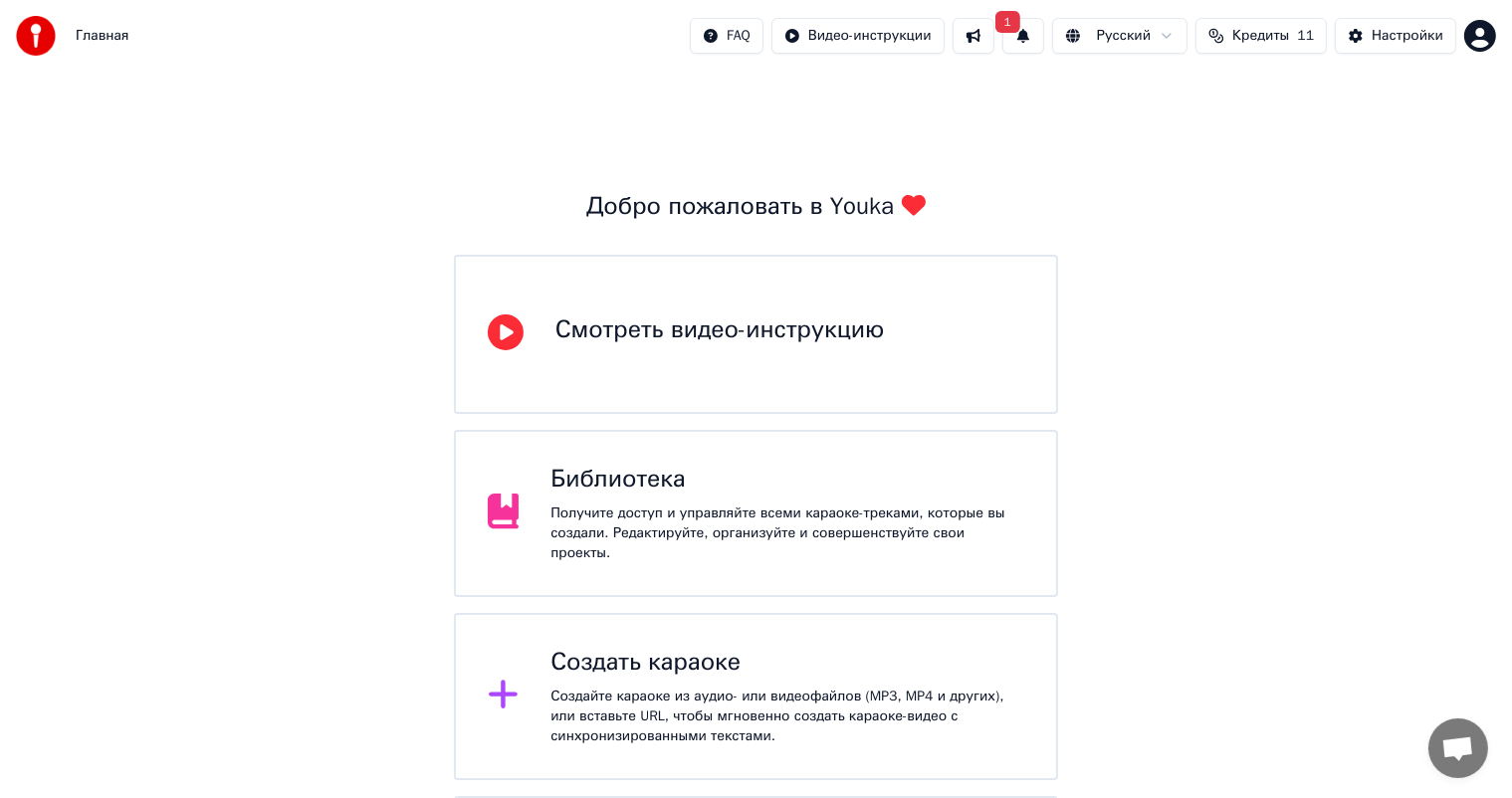 click on "1" at bounding box center [1023, 36] 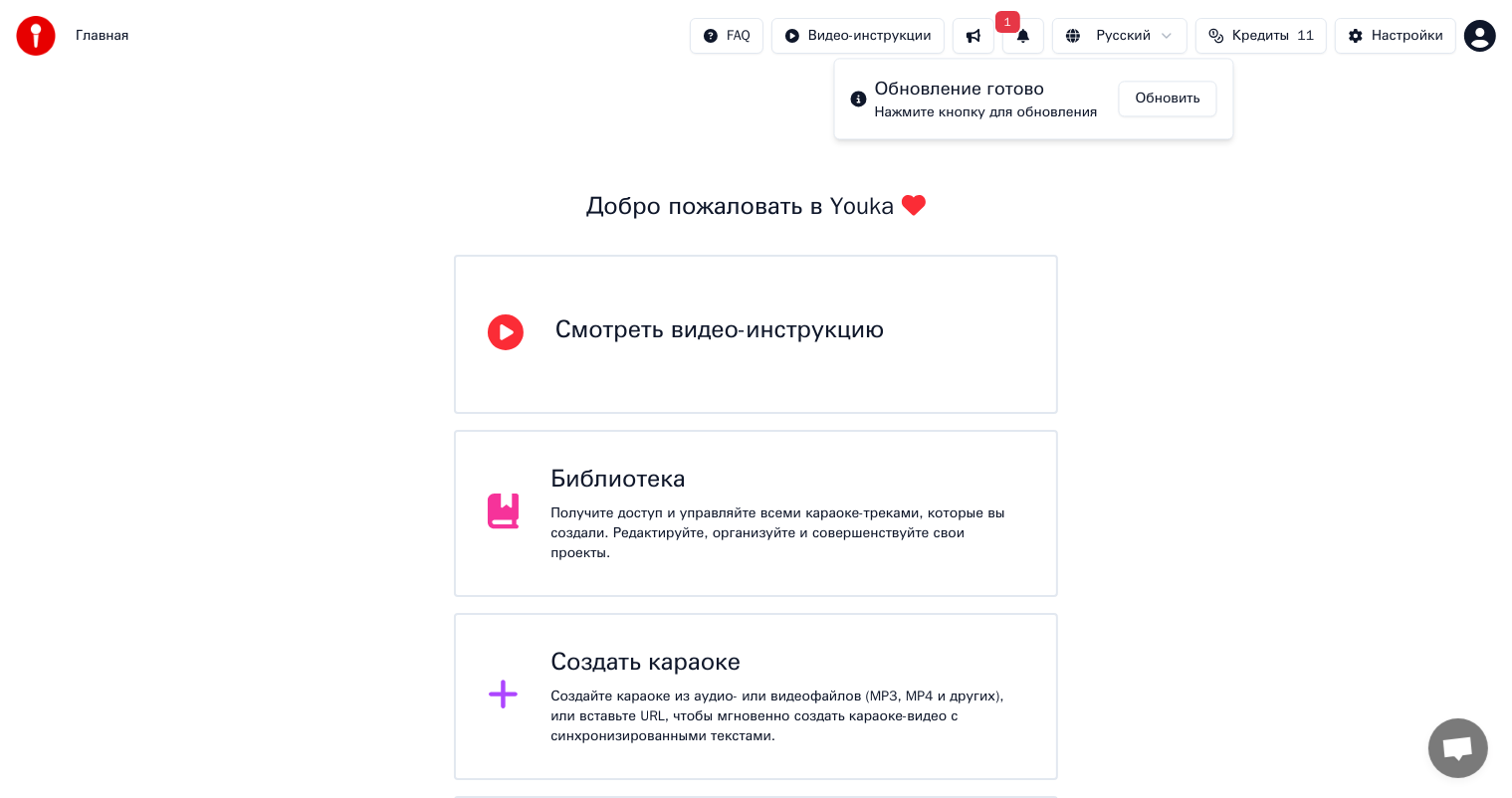 click on "Добро пожаловать в Youka Смотреть видео-инструкцию Библиотека Получите доступ и управляйте всеми караоке-треками, которые вы создали. Редактируйте, организуйте и совершенствуйте свои проекты. Создать караоке Создайте караоке из аудио- или видеофайлов (MP3, MP4 и других), или вставьте URL, чтобы мгновенно создать караоке-видео с синхронизированными текстами. Youka может быть заблокирован в России Если у вас возникают проблемы при создании караоке, попробуйте использовать VPN для доступа к Youka." at bounding box center (756, 523) 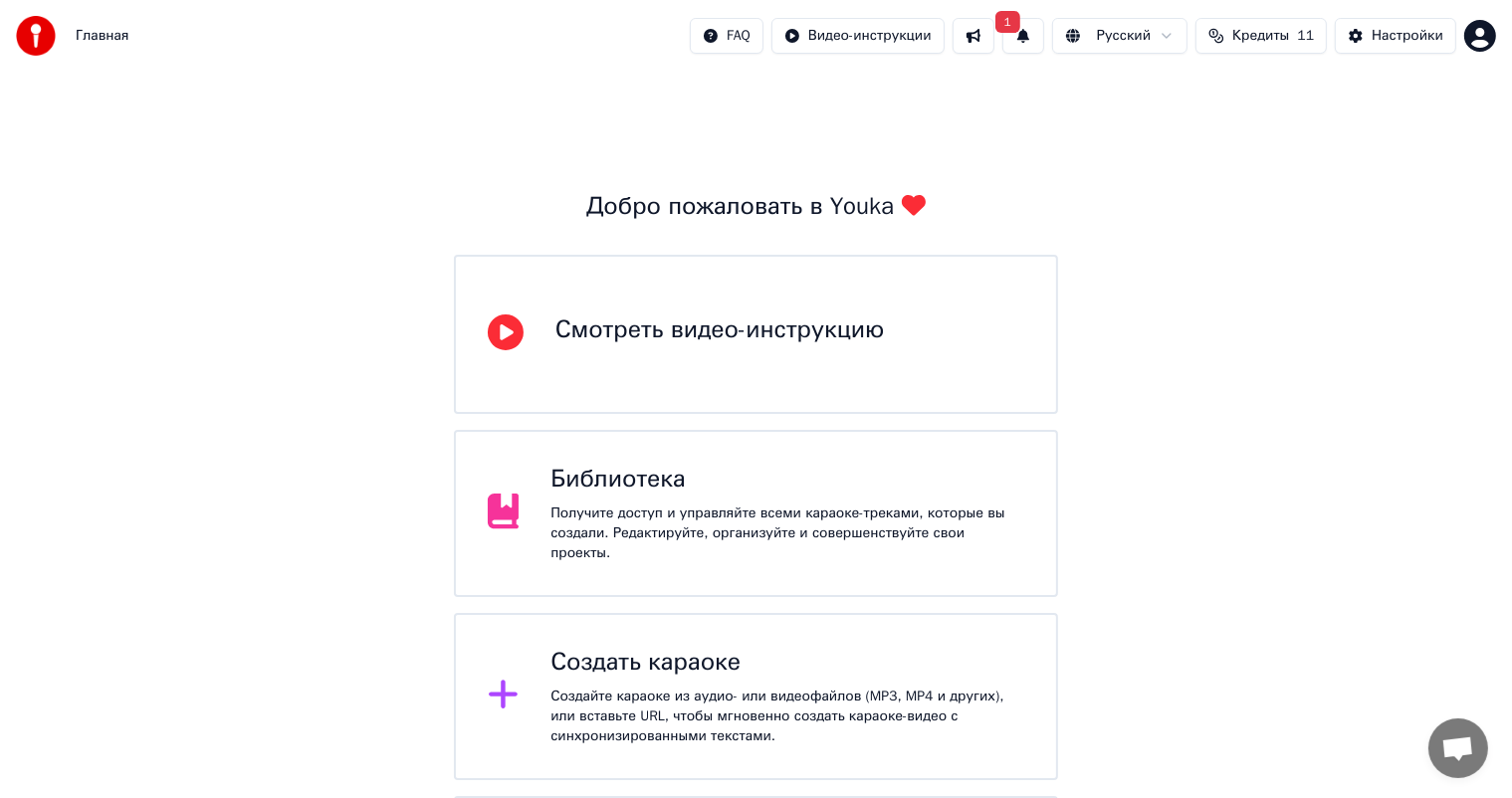 click on "Библиотека Получите доступ и управляйте всеми караоке-треками, которые вы создали. Редактируйте, организуйте и совершенствуйте свои проекты." at bounding box center [756, 513] 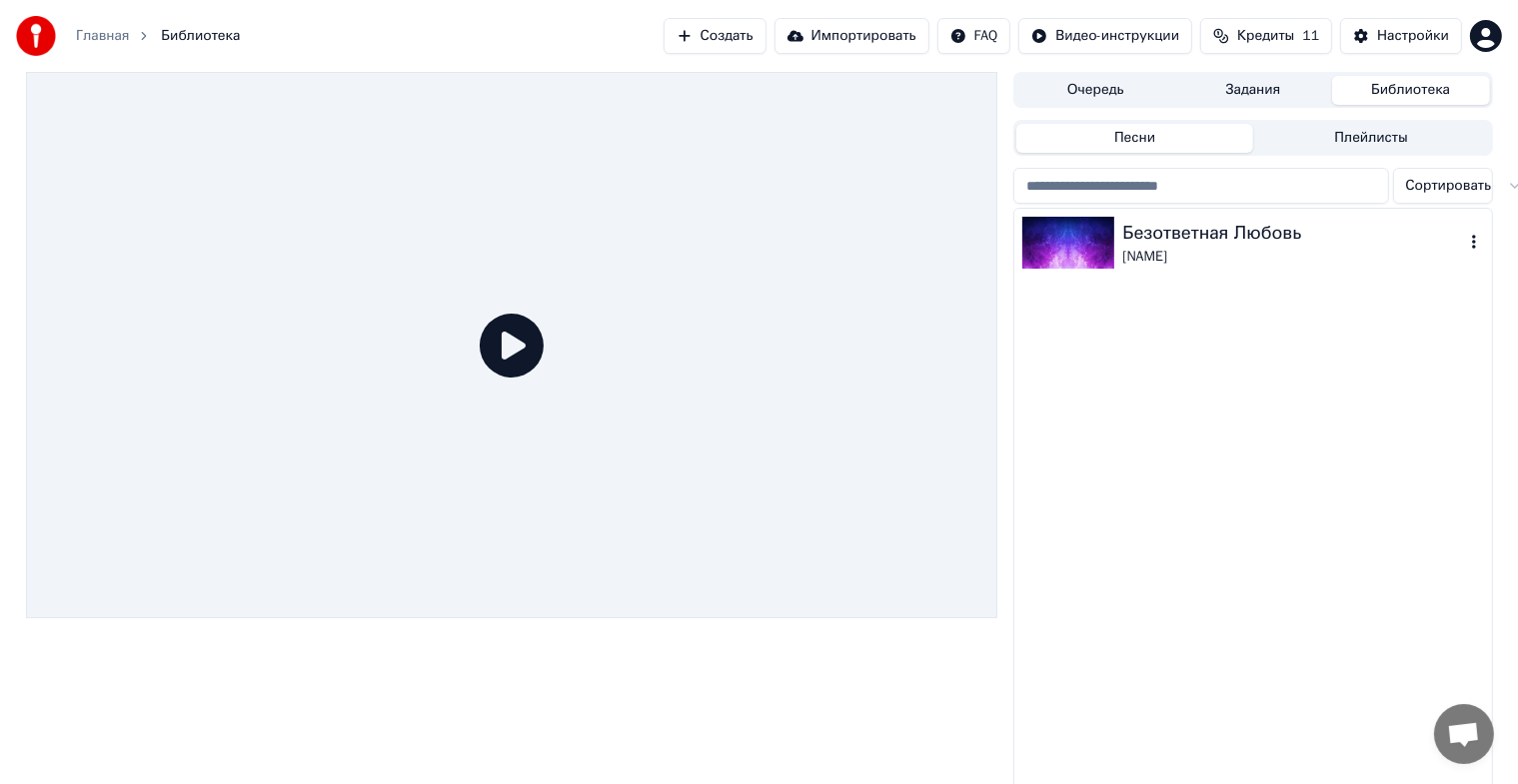 click on "[NAME] [NAME]" at bounding box center (1252, 243) 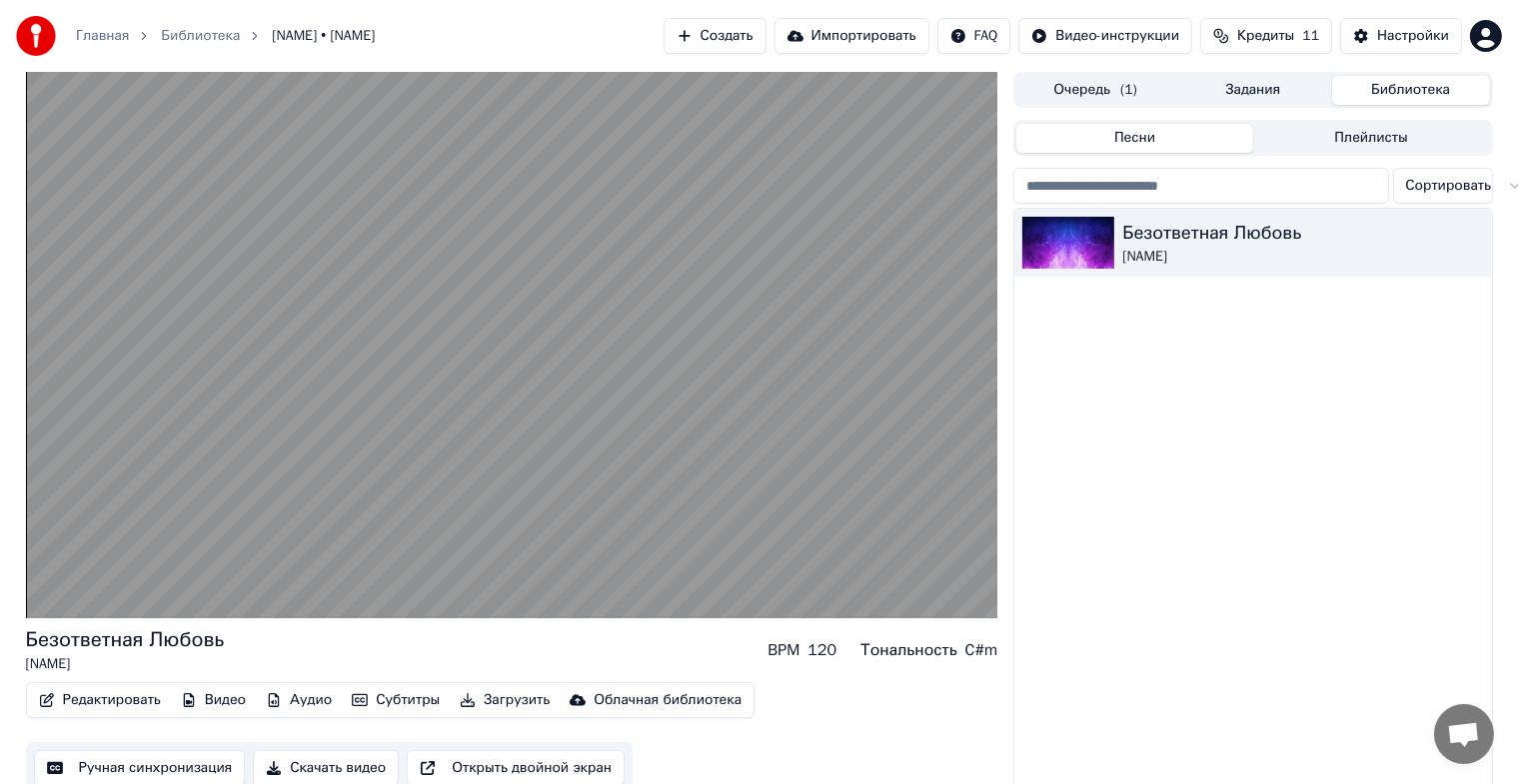 click on "[NAME] [NAME]" at bounding box center [1252, 501] 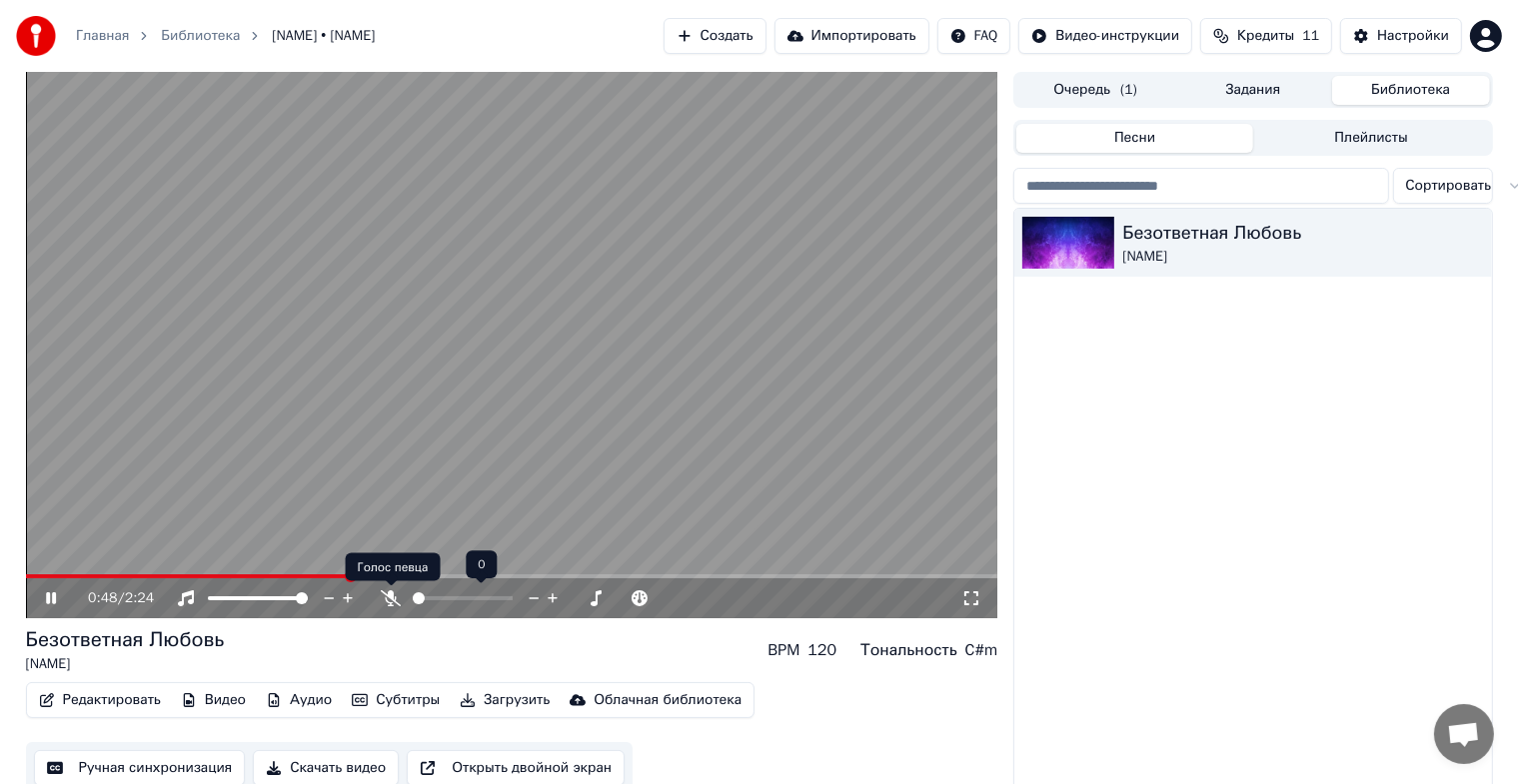 click 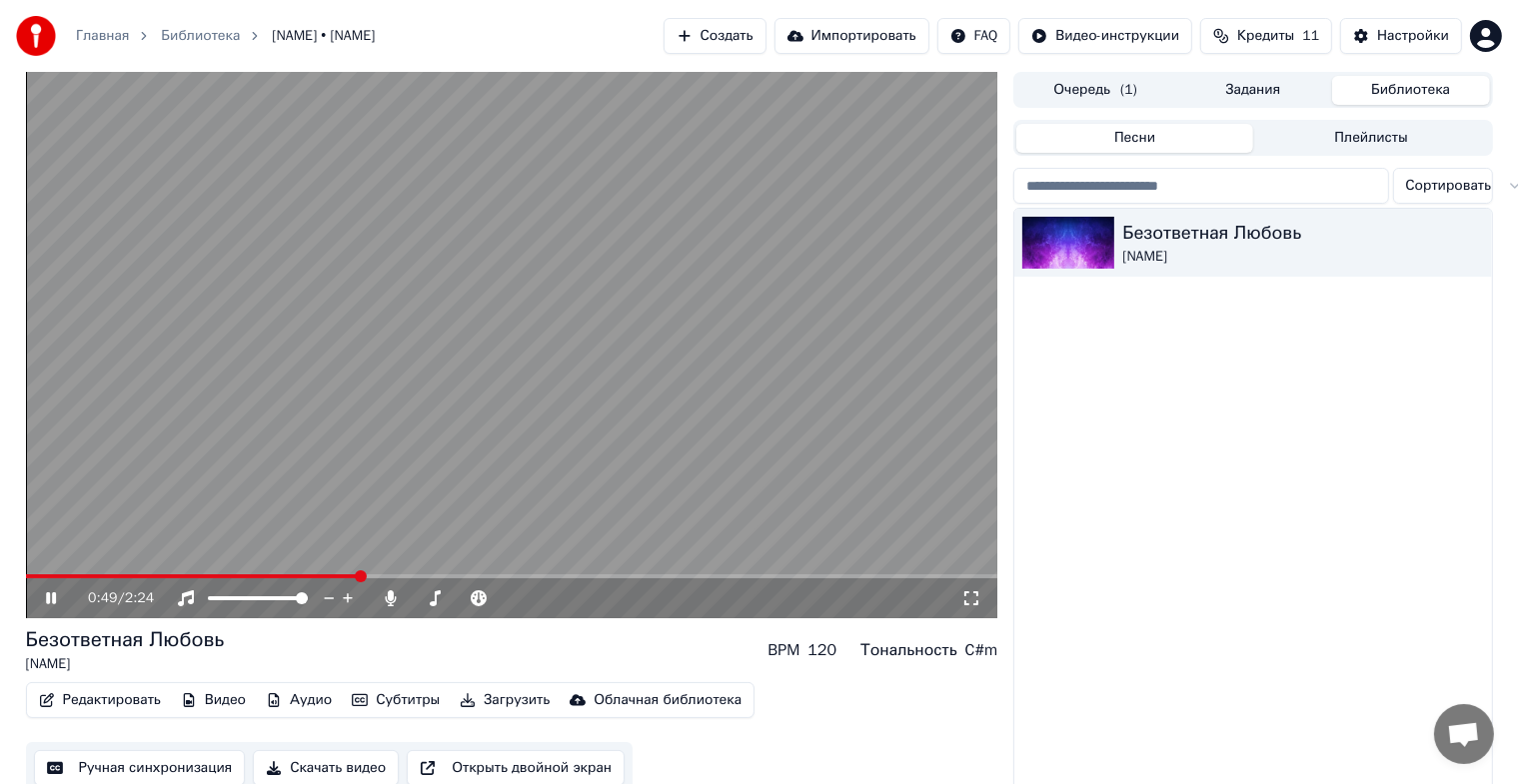 click at bounding box center (512, 345) 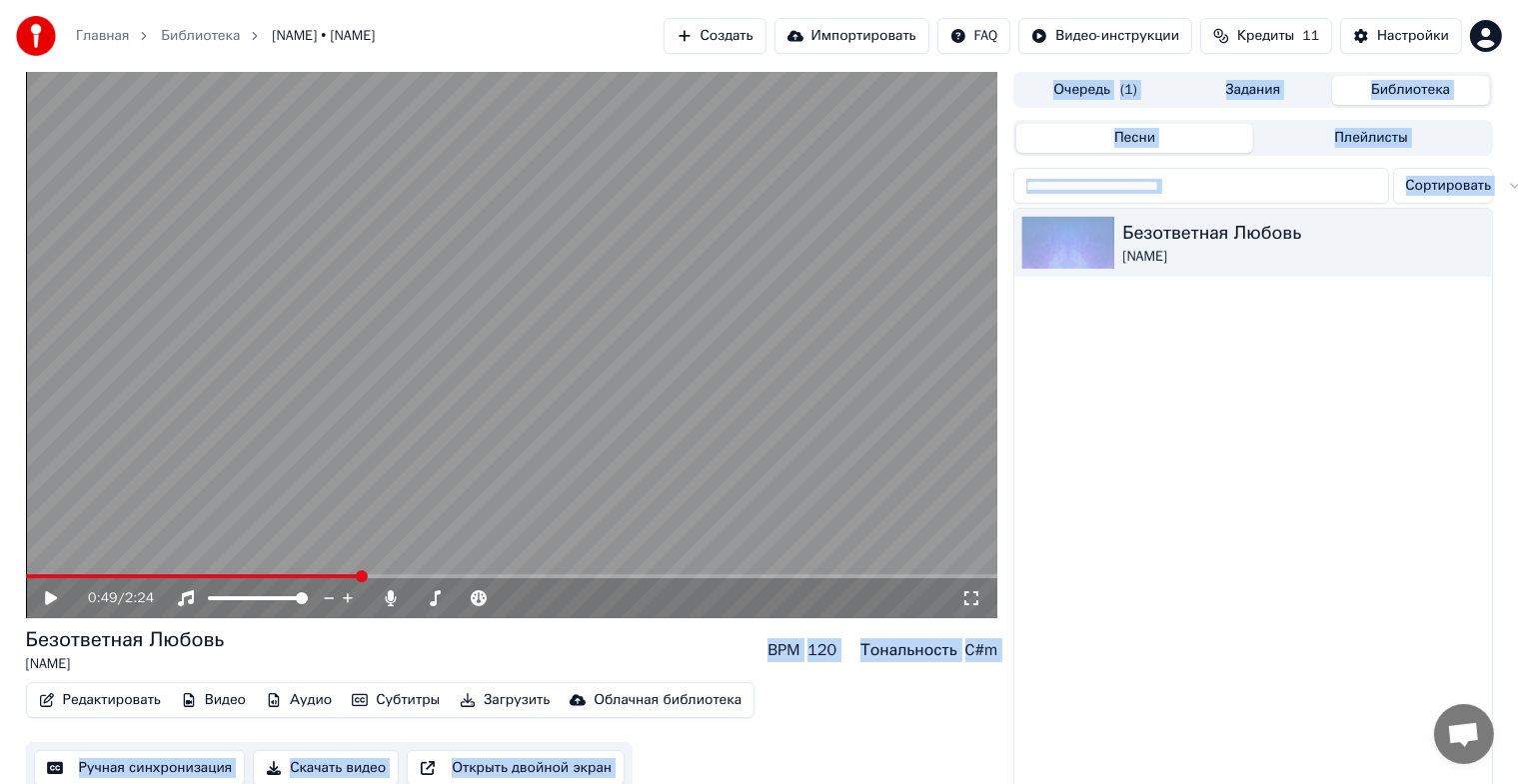 drag, startPoint x: 286, startPoint y: 566, endPoint x: 236, endPoint y: 641, distance: 90.13878 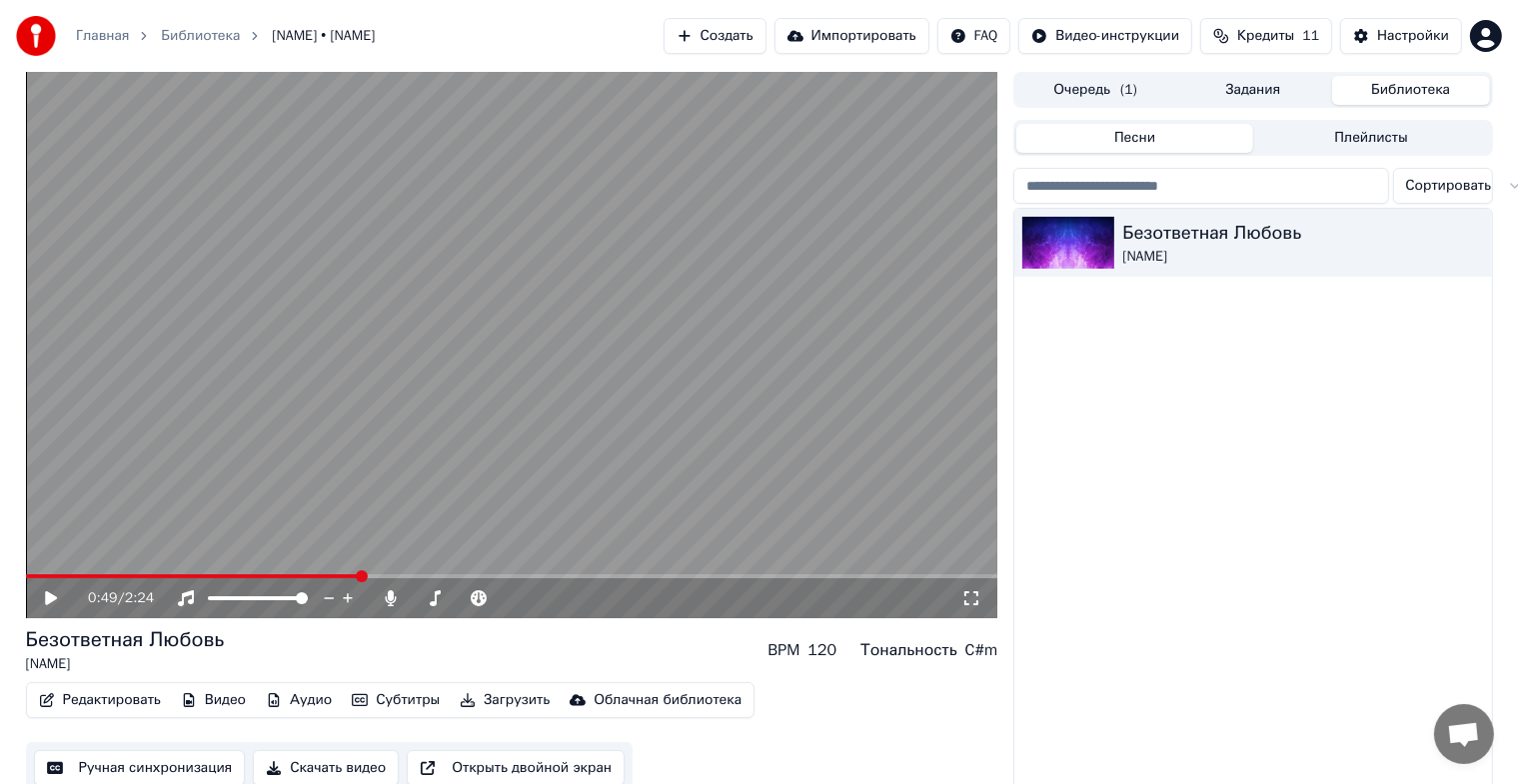 drag, startPoint x: 242, startPoint y: 573, endPoint x: 124, endPoint y: 578, distance: 118.10588 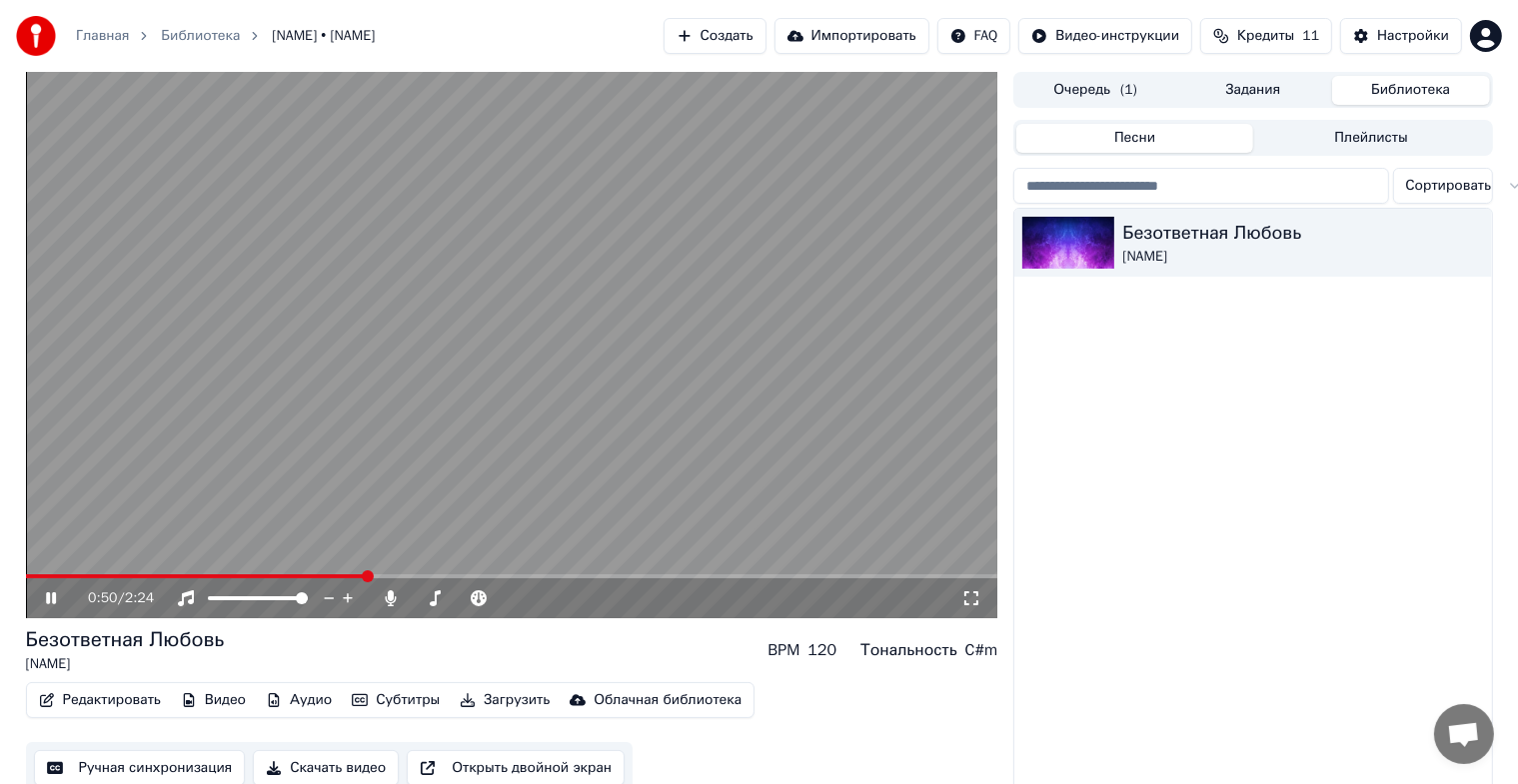 click at bounding box center [512, 345] 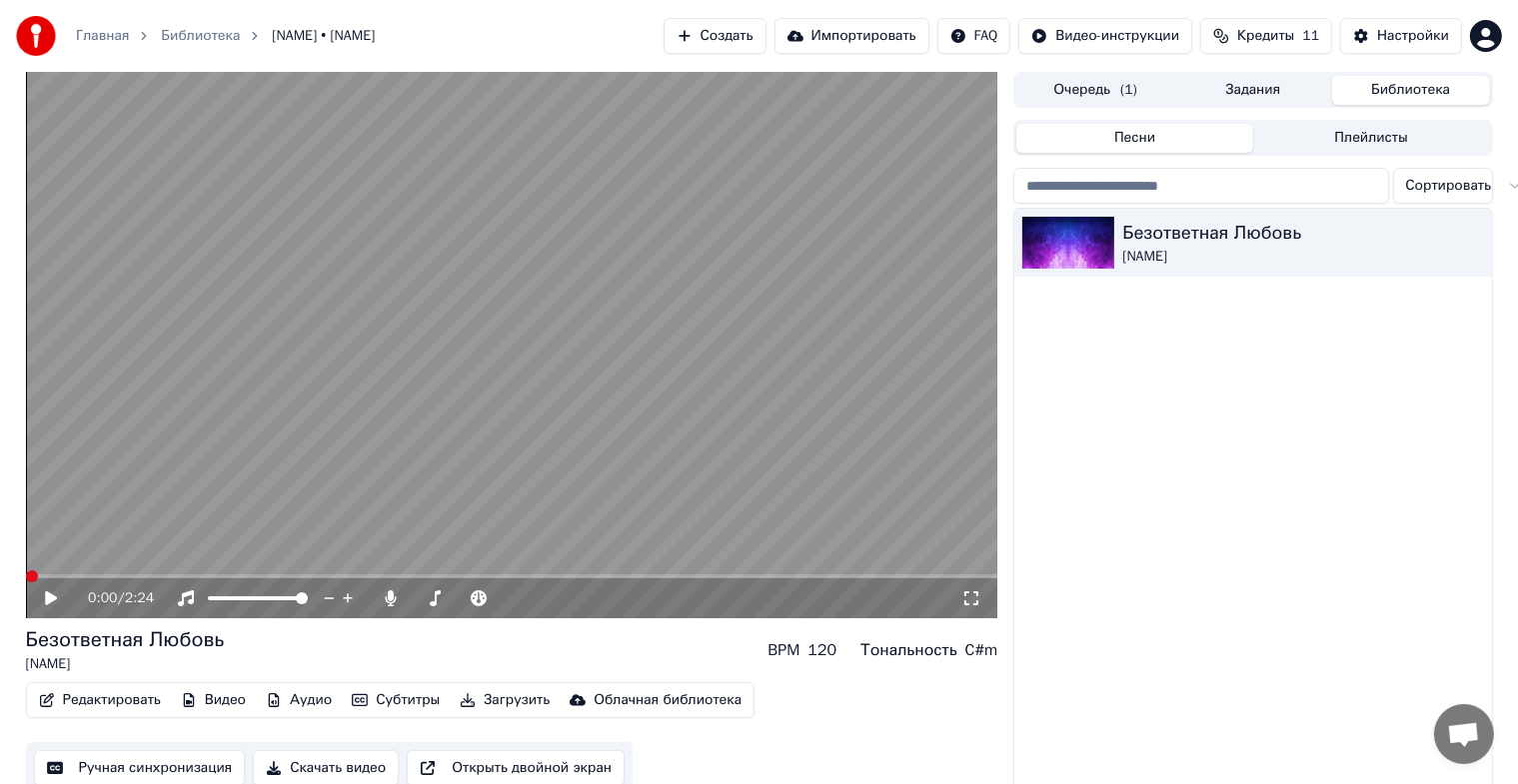 click at bounding box center [26, 576] 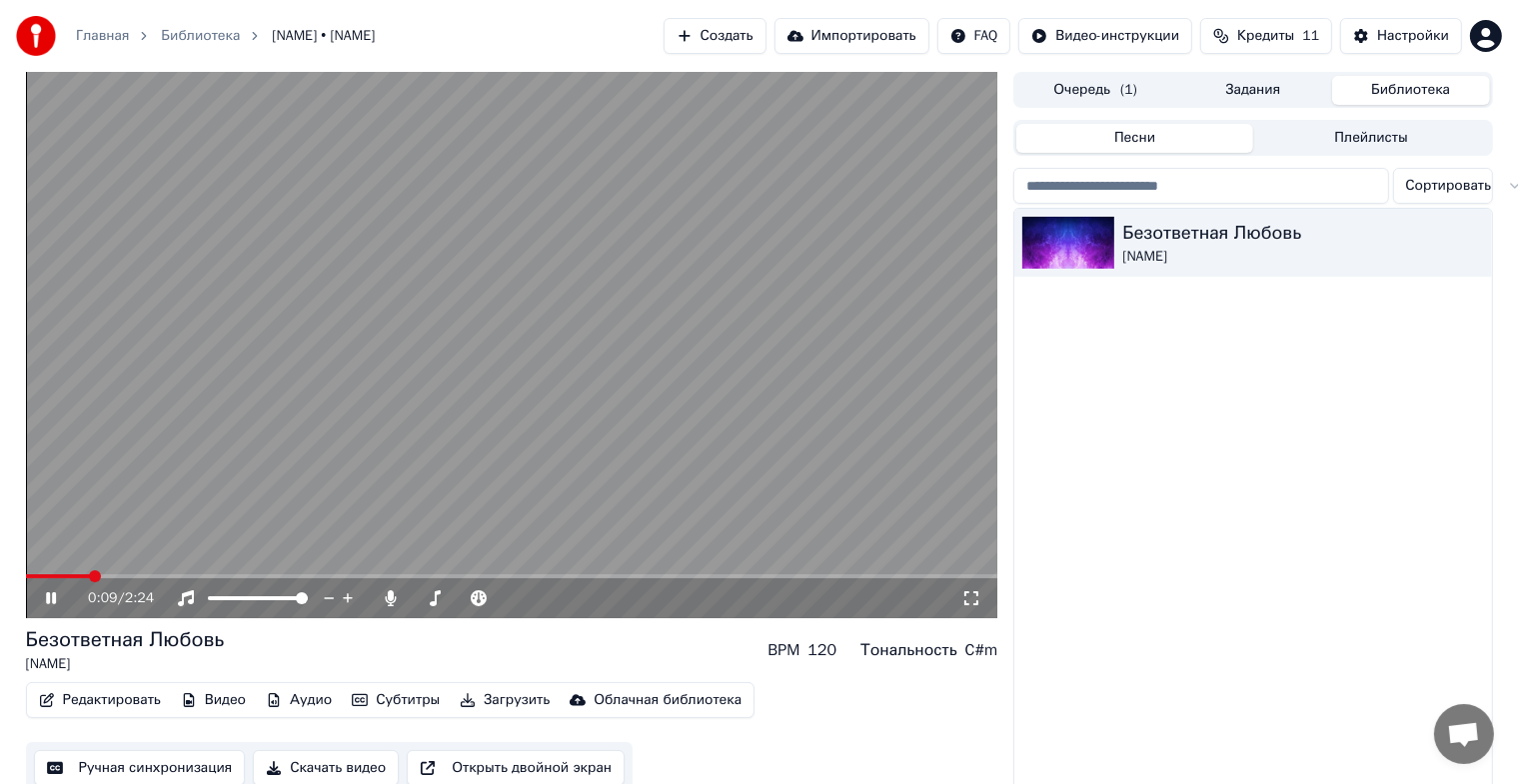 click on "[NAME] [NAME] BPM [NUMBER] Тональность [KEY]" at bounding box center [512, 650] 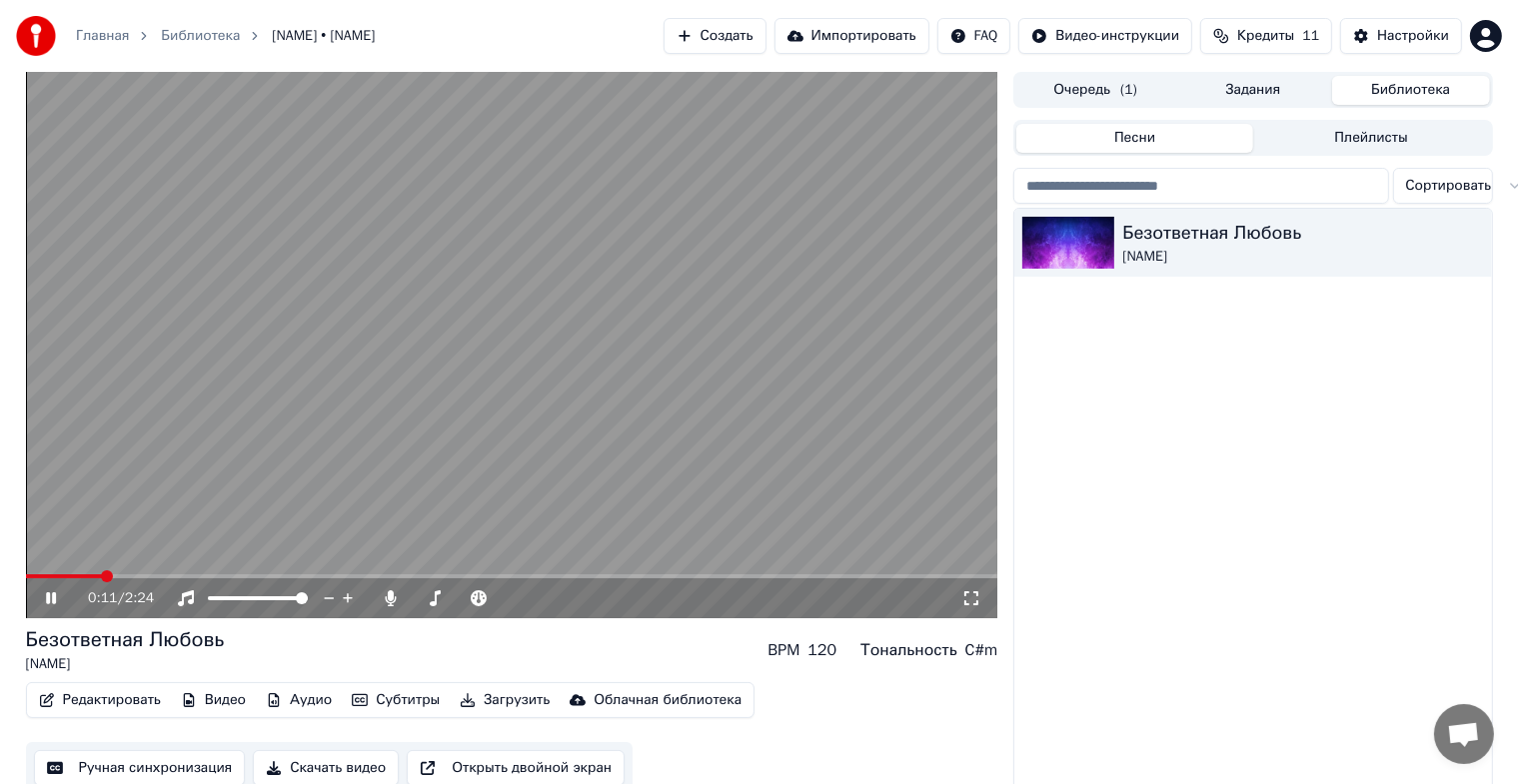 click 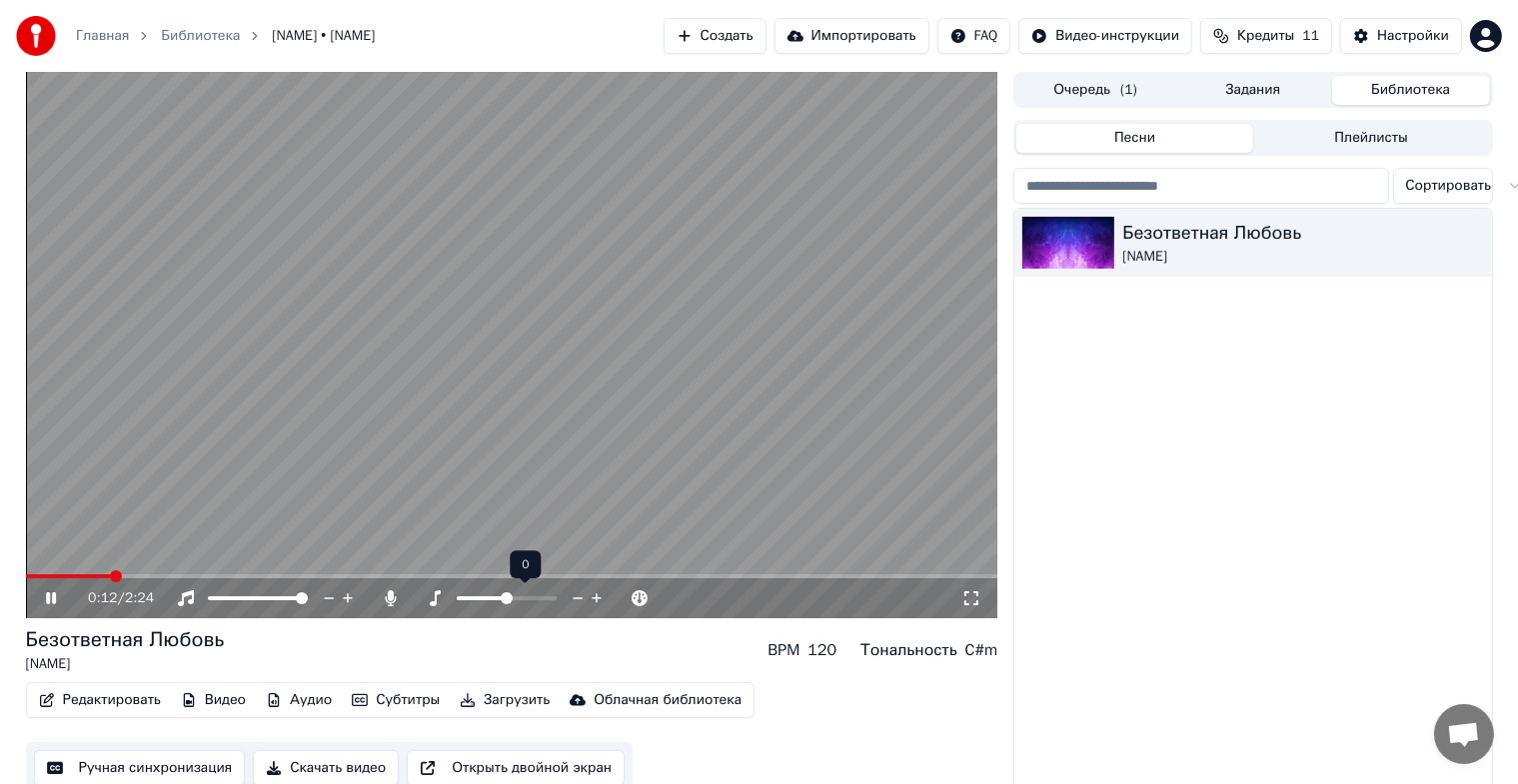 click 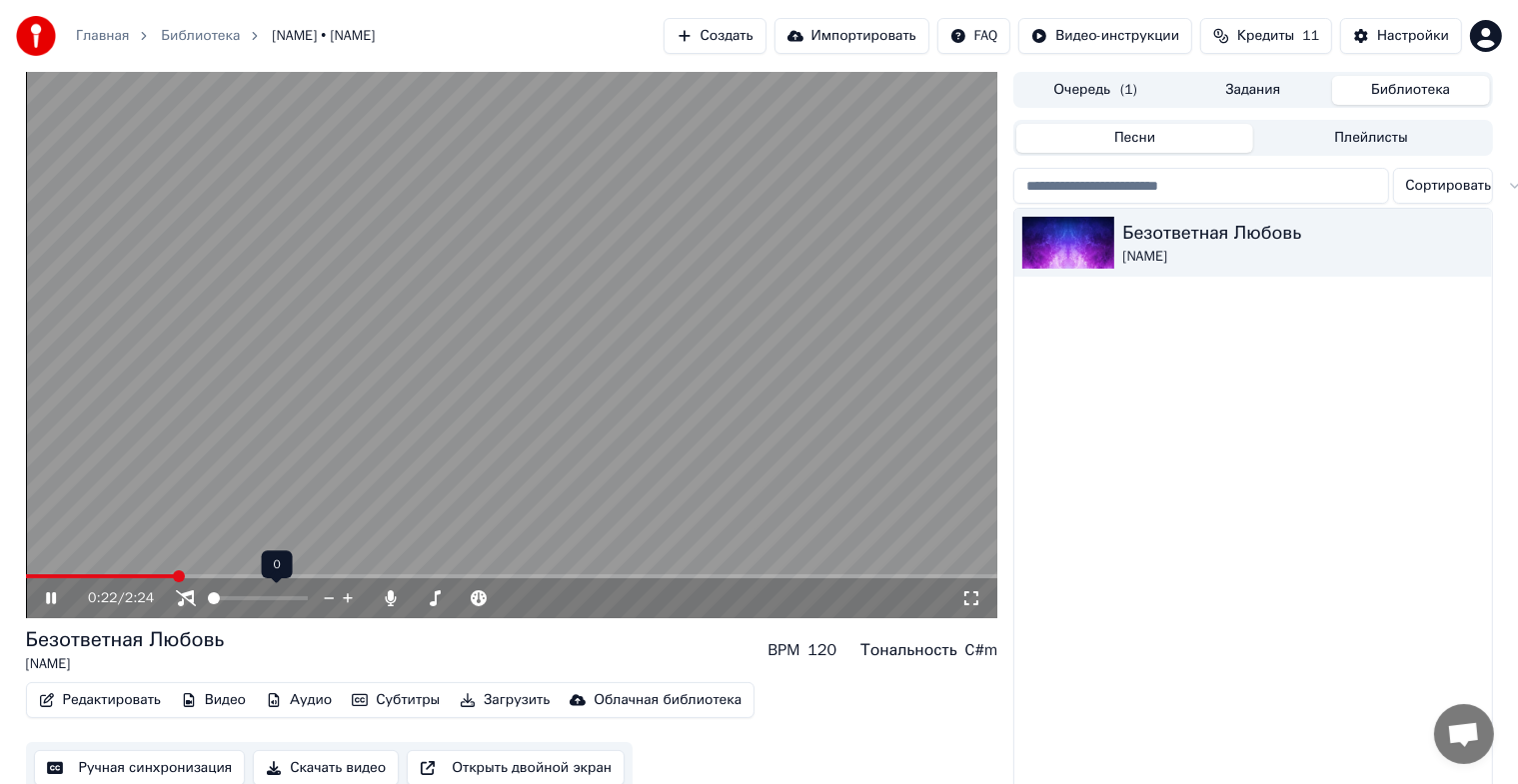click at bounding box center (214, 598) 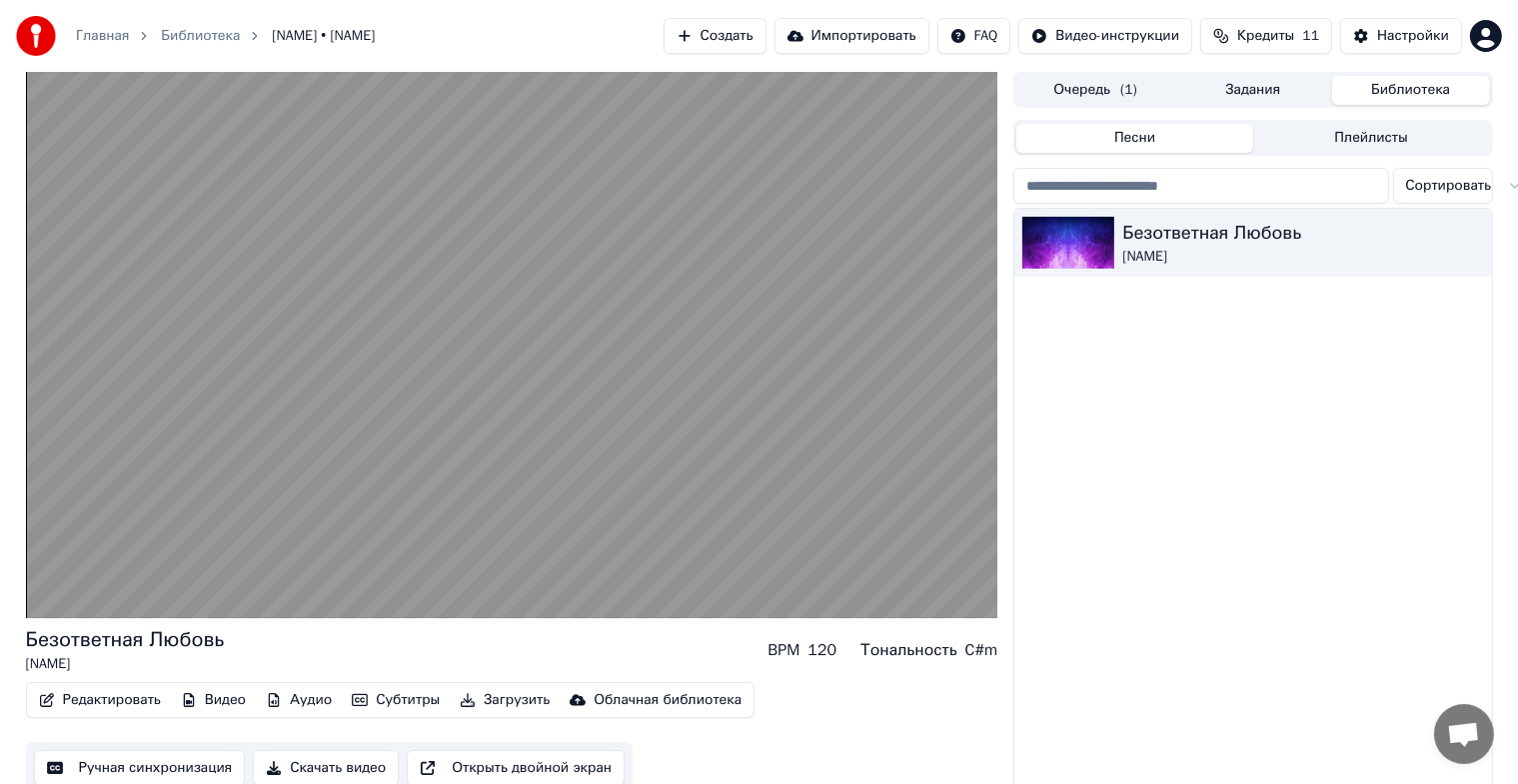click on "[NAME] [NAME] BPM [NUMBER] Тональность [KEY]" at bounding box center (512, 650) 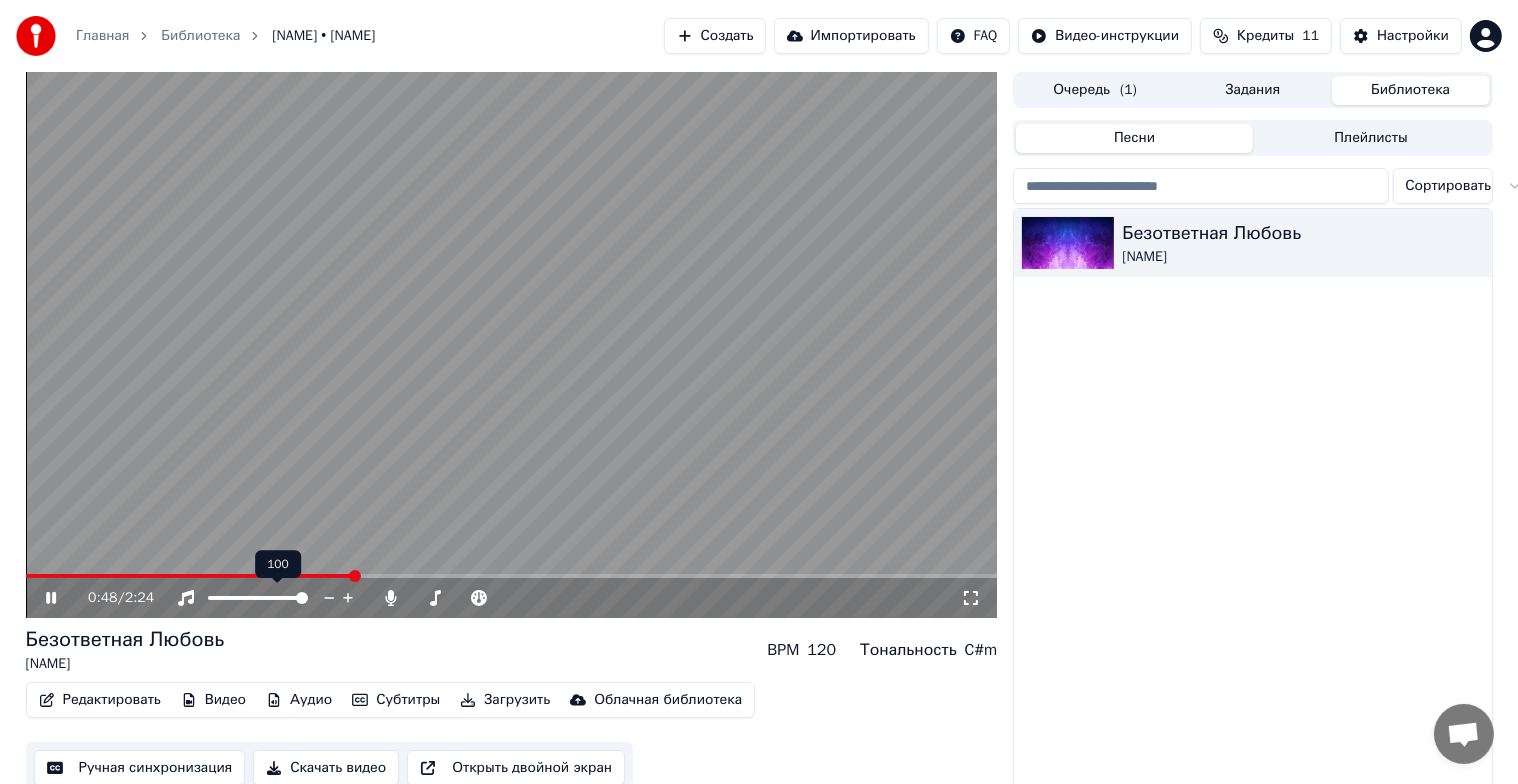 click at bounding box center [258, 598] 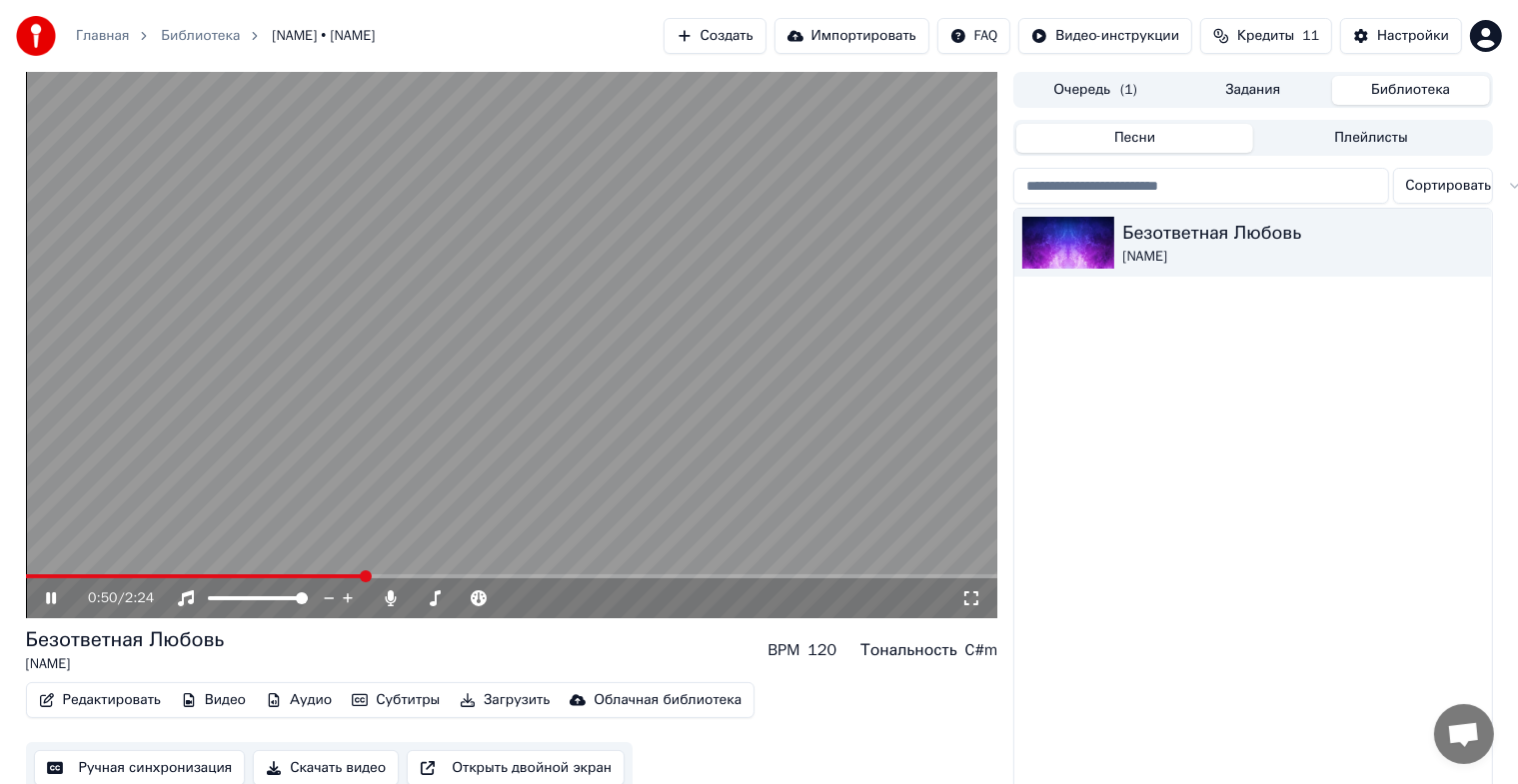 click at bounding box center [512, 345] 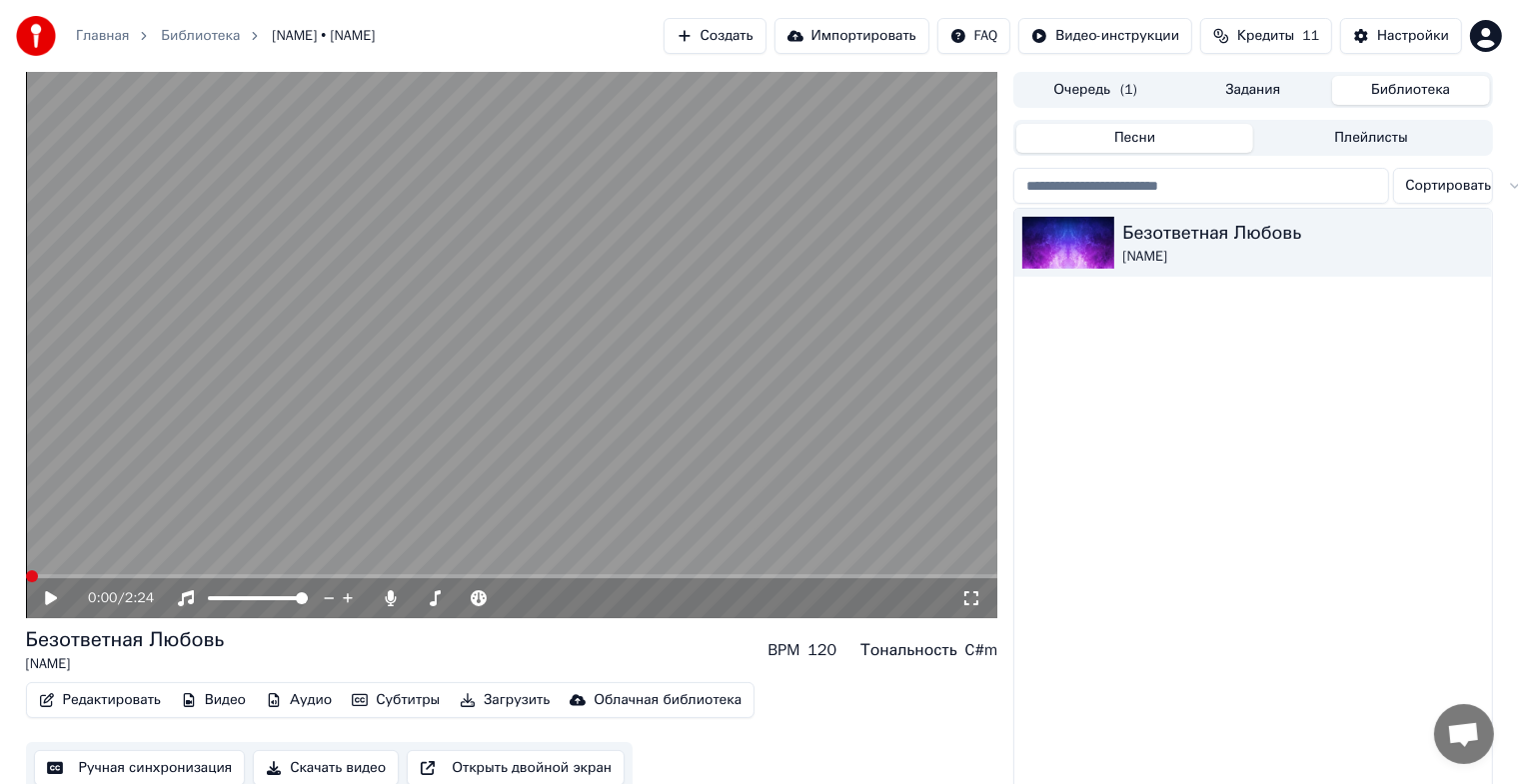 click at bounding box center [26, 576] 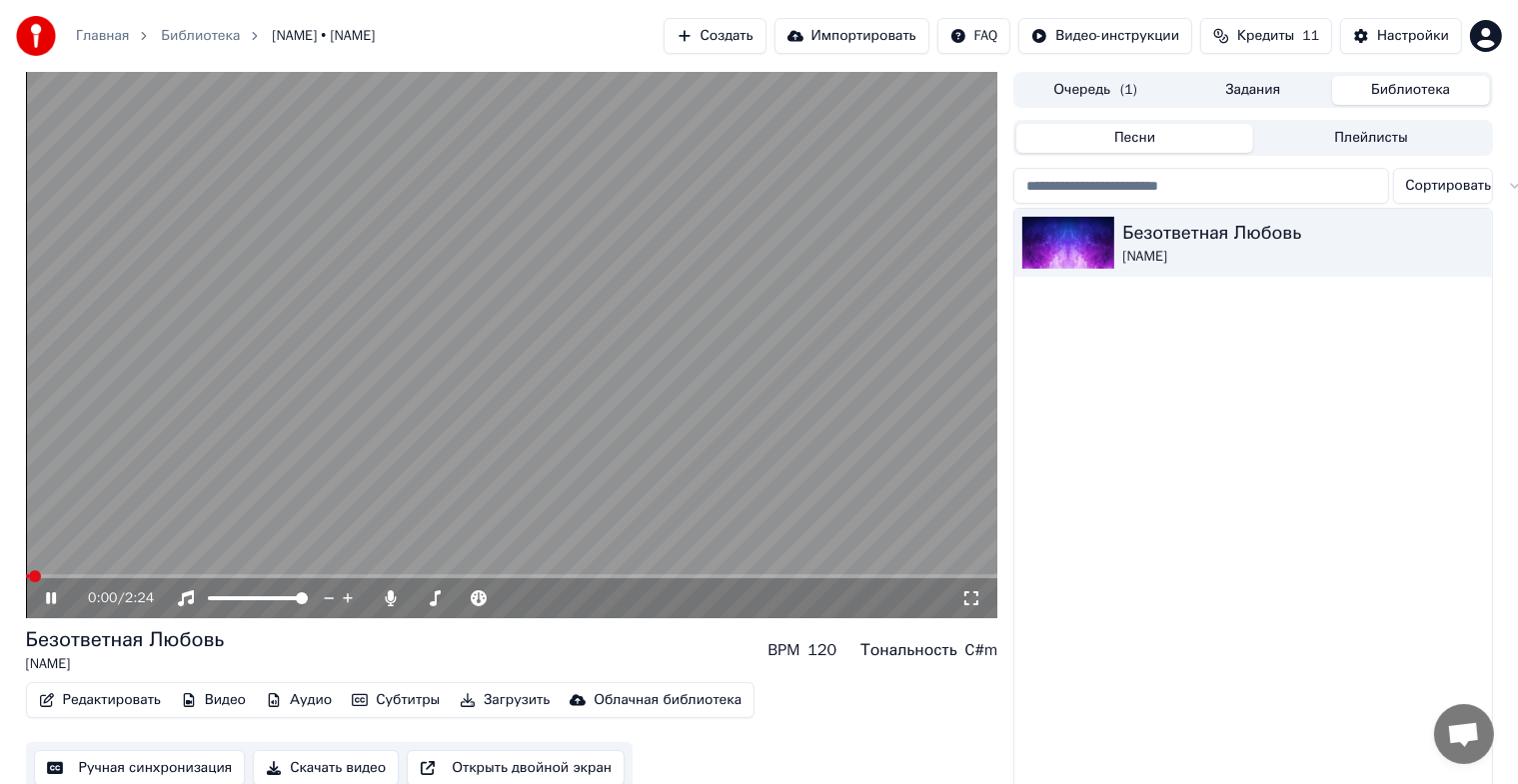 click 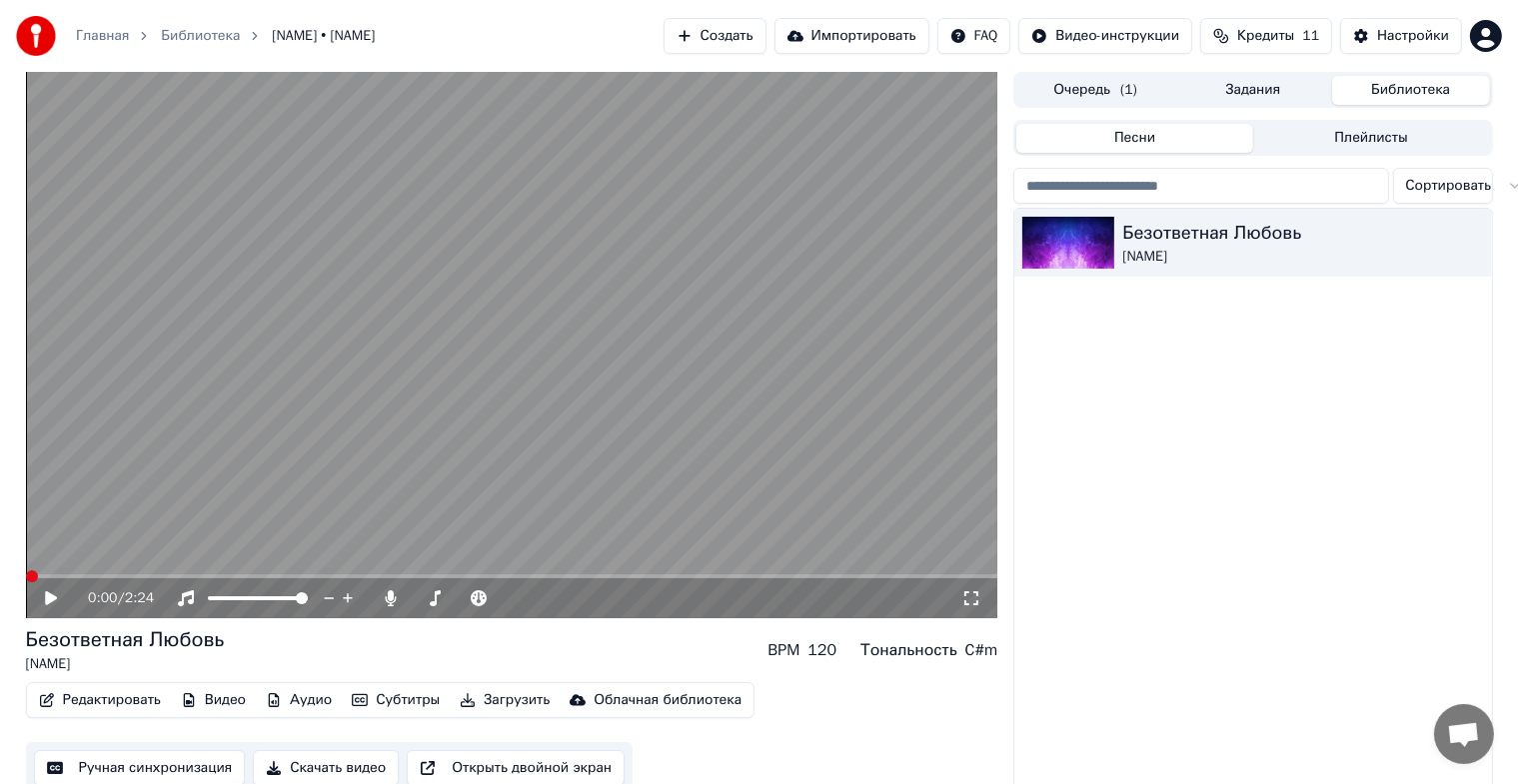 click at bounding box center (32, 576) 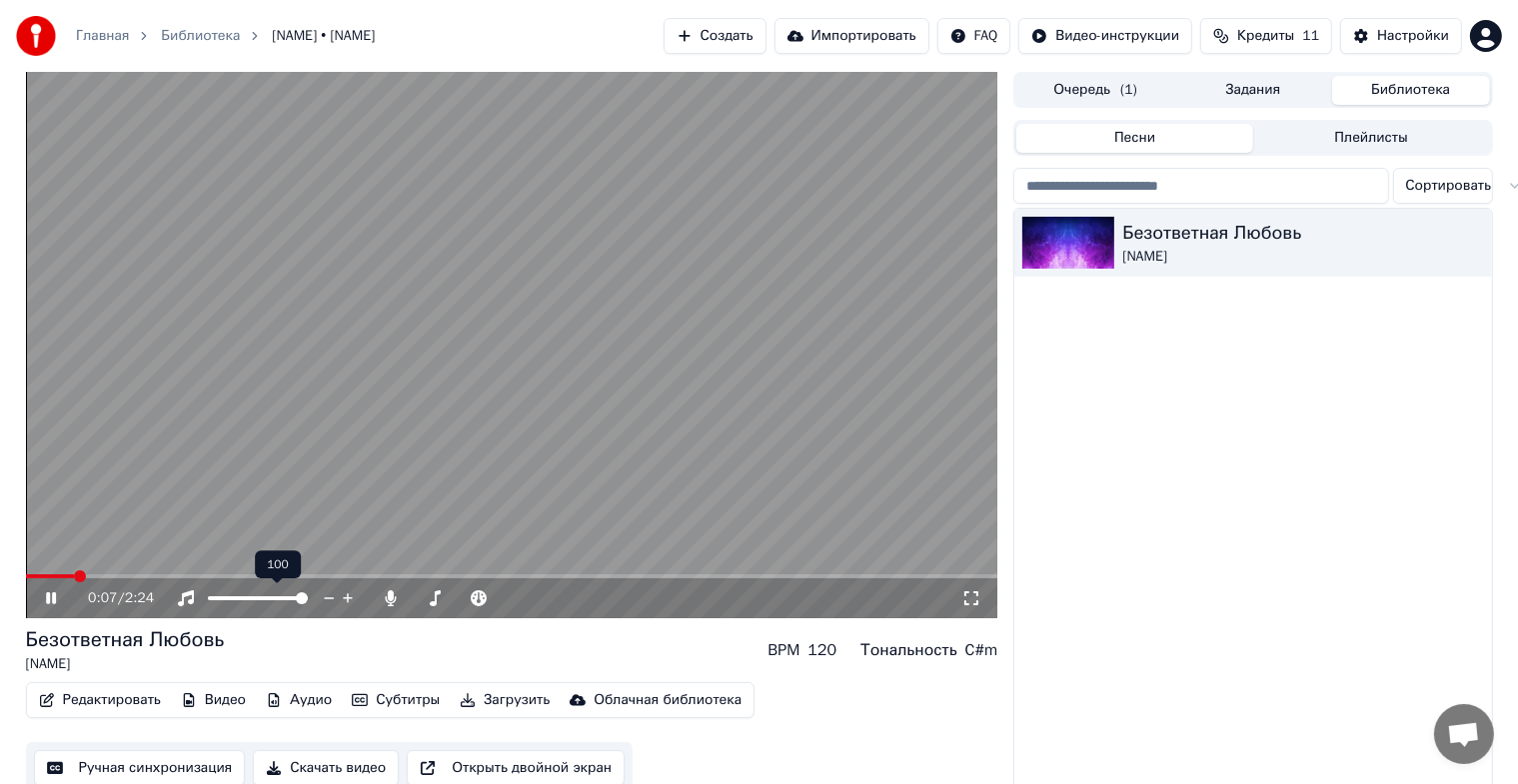 click at bounding box center (302, 598) 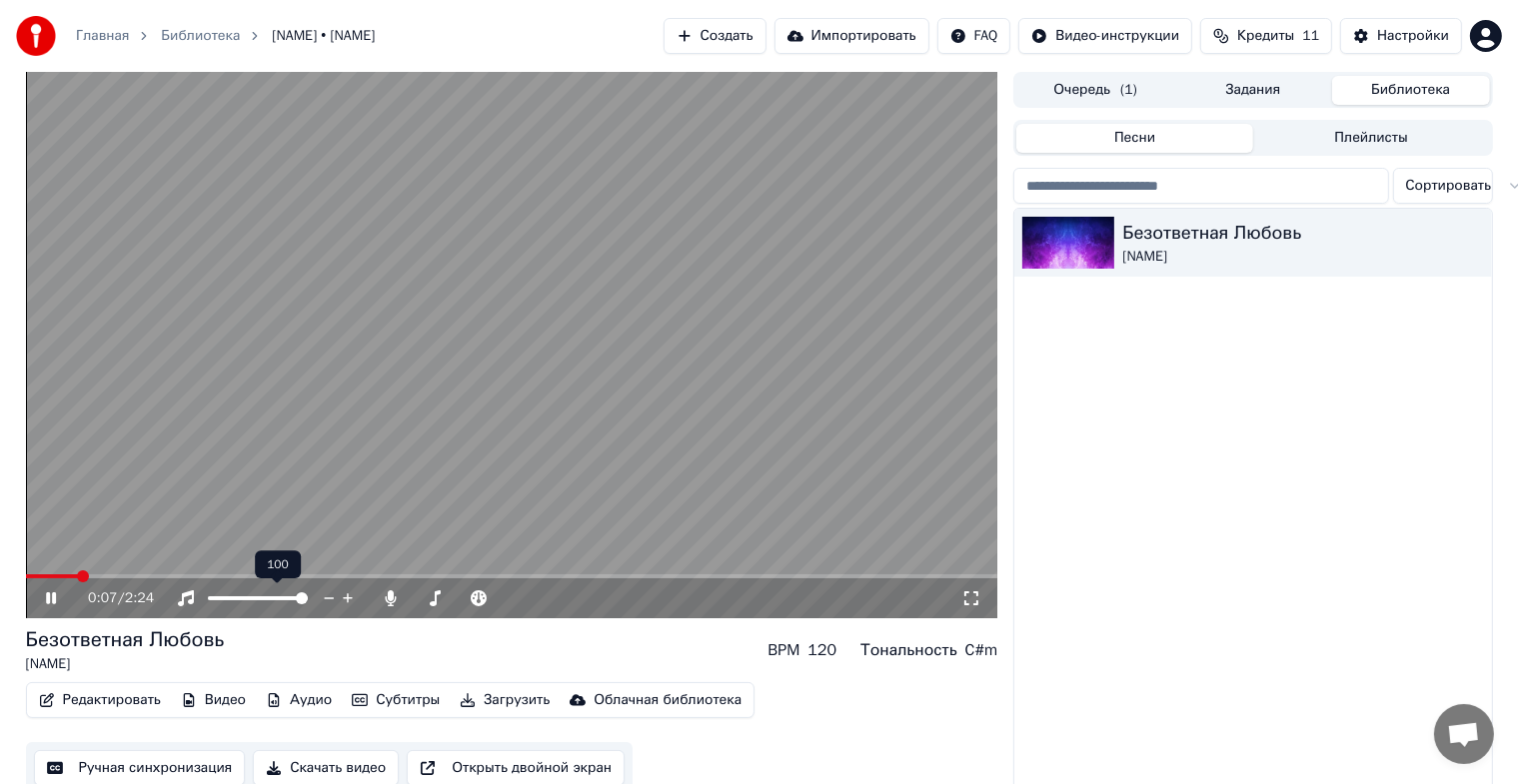 click at bounding box center (512, 345) 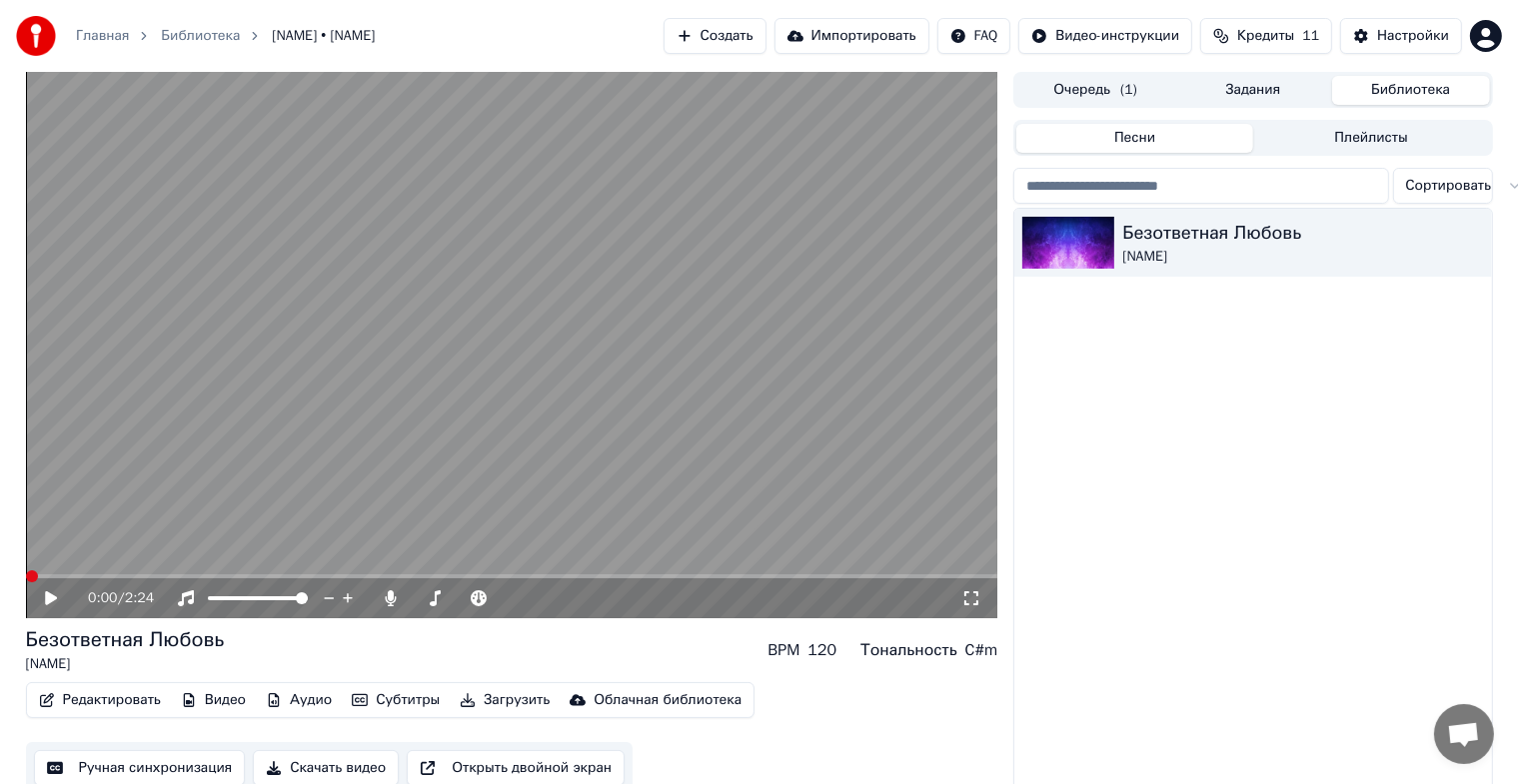 click at bounding box center [512, 576] 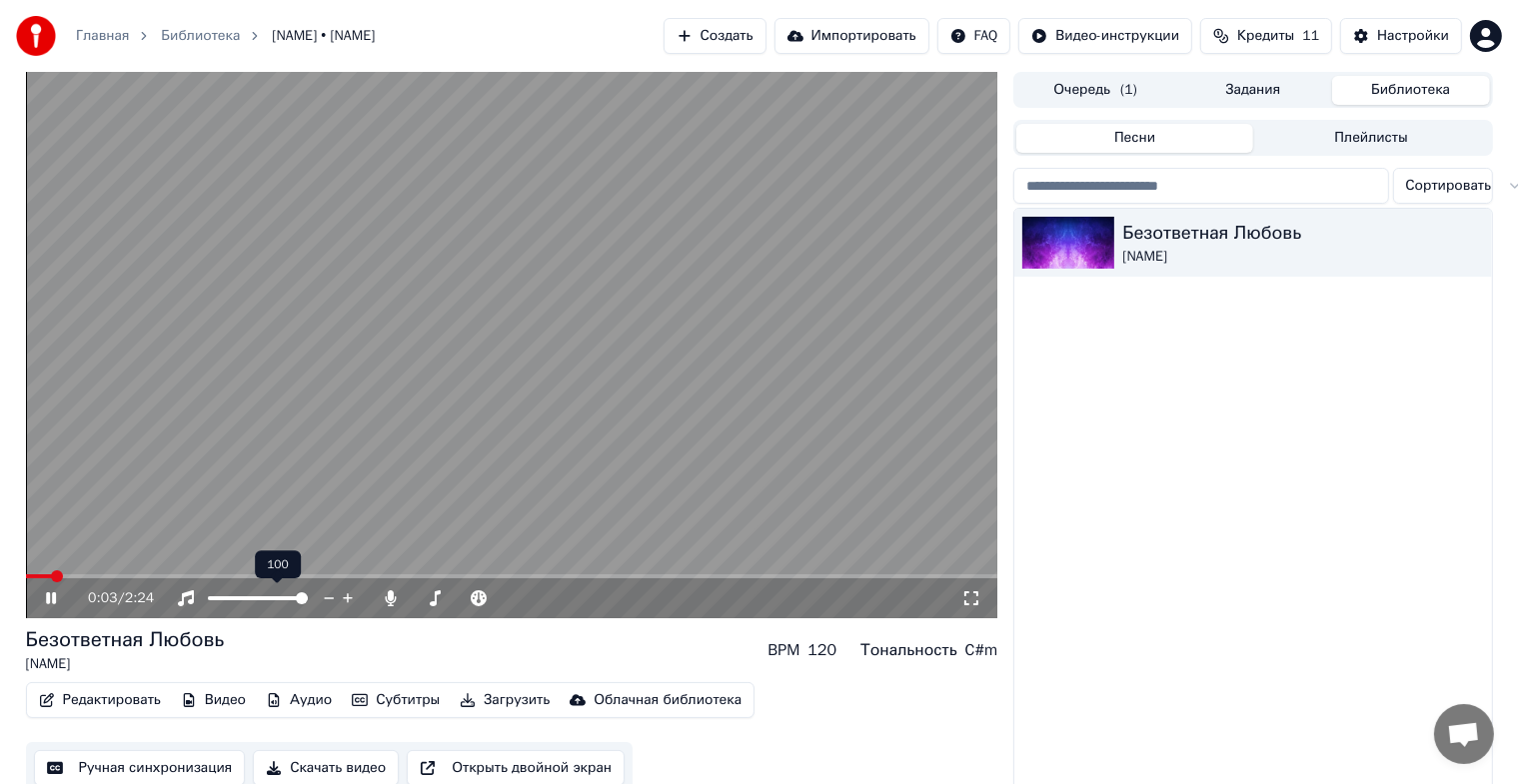click at bounding box center (258, 598) 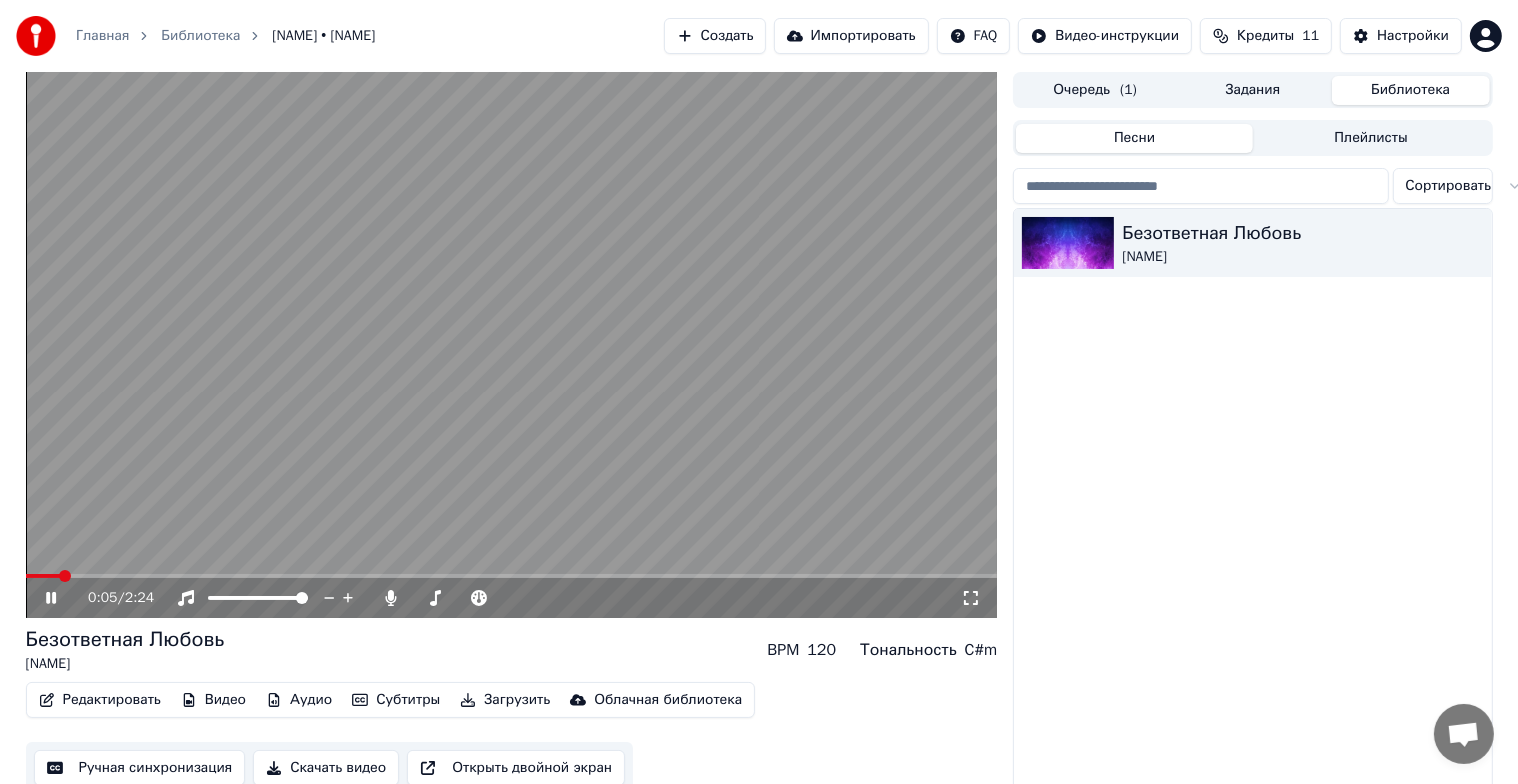 click at bounding box center [512, 345] 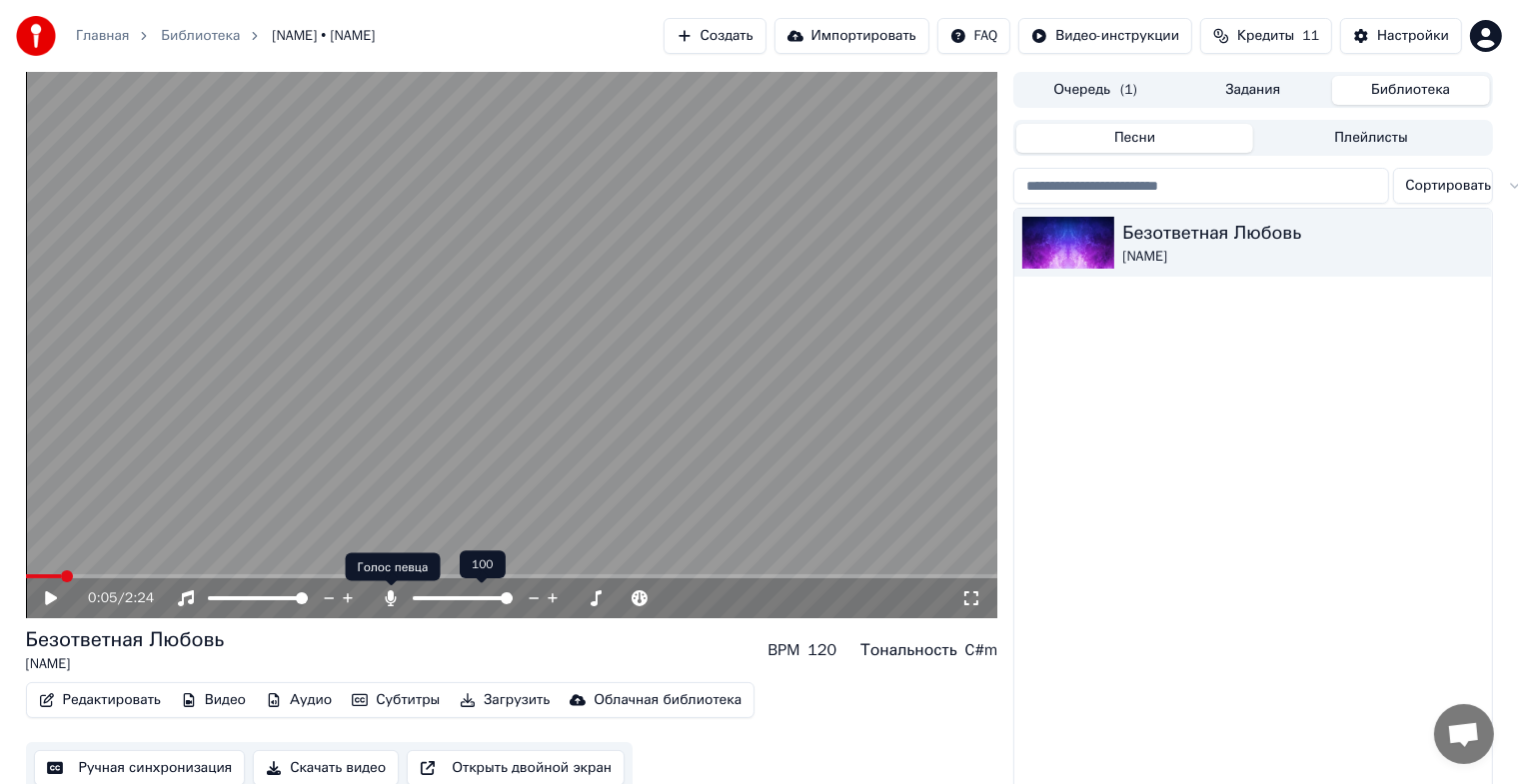 click 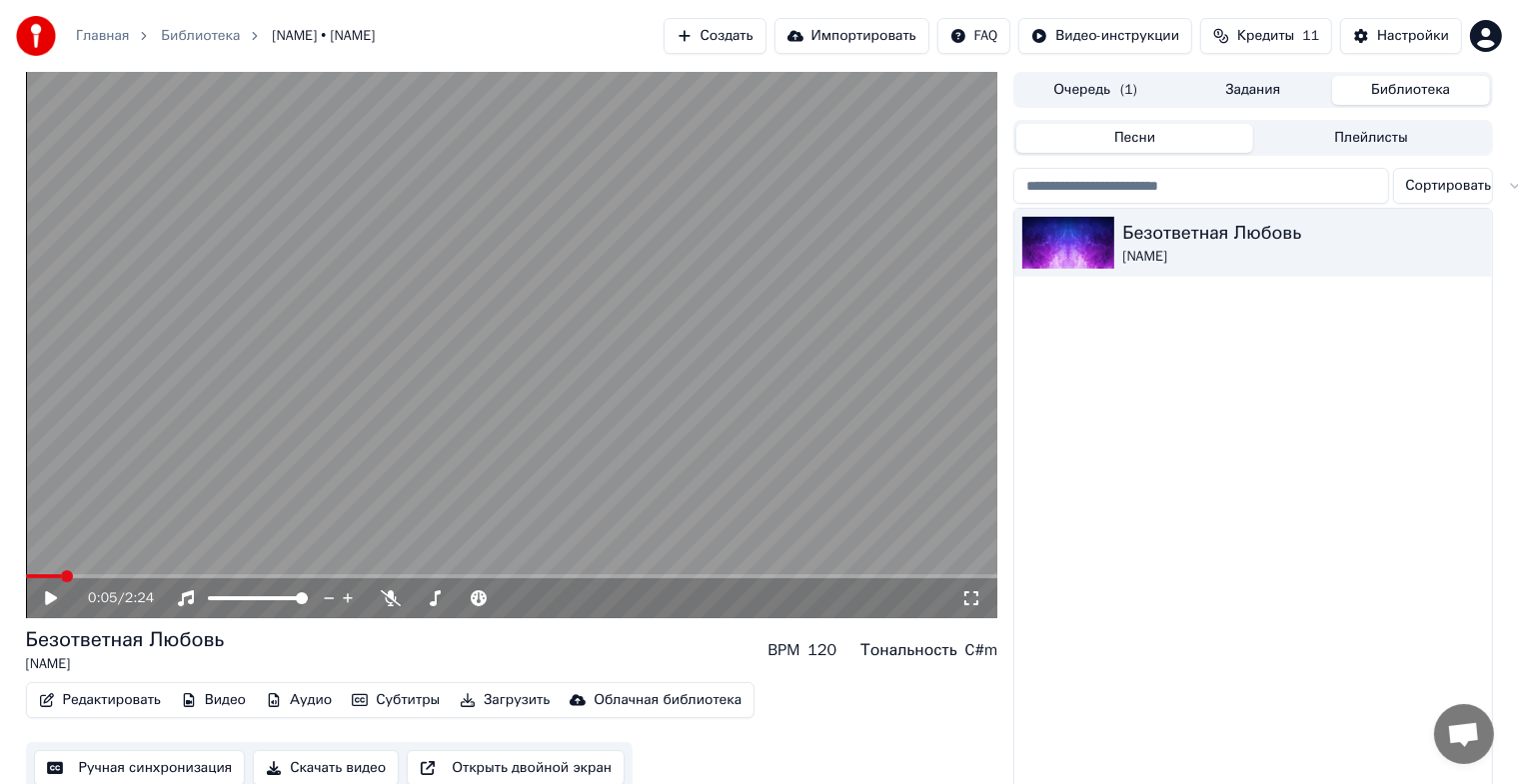 click on "0:05  /  2:24" at bounding box center [512, 598] 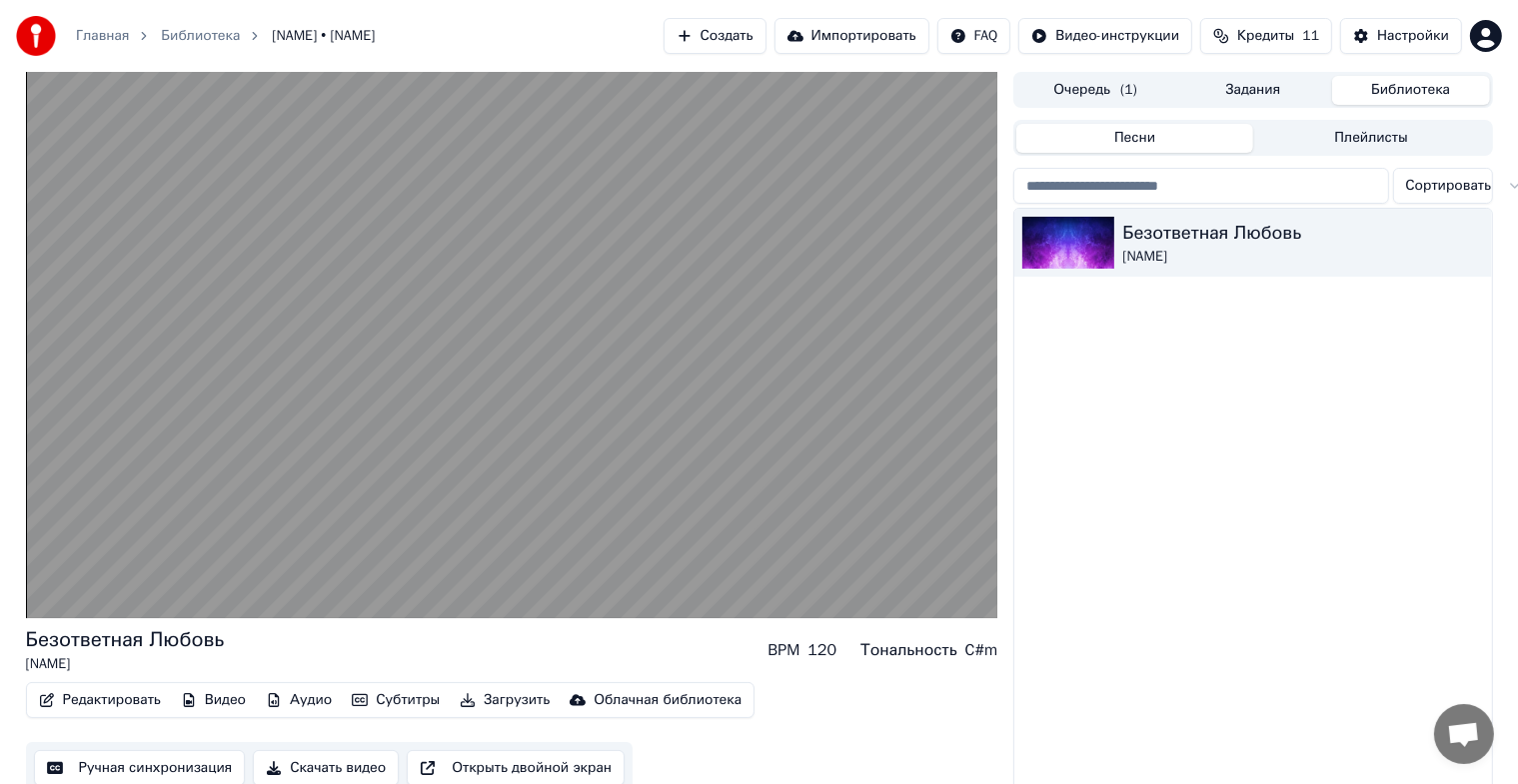 click on "BPM 120" at bounding box center (801, 650) 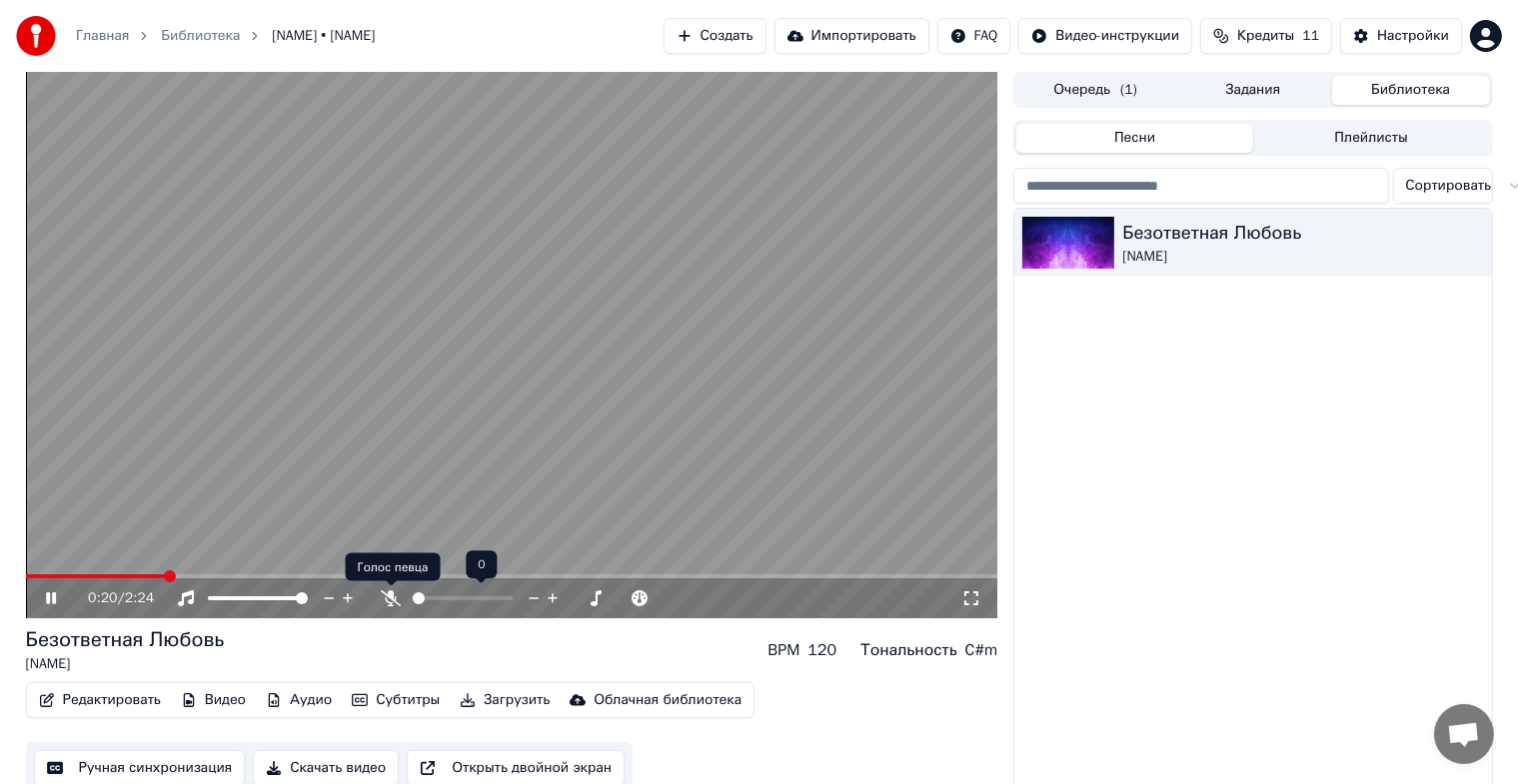 click 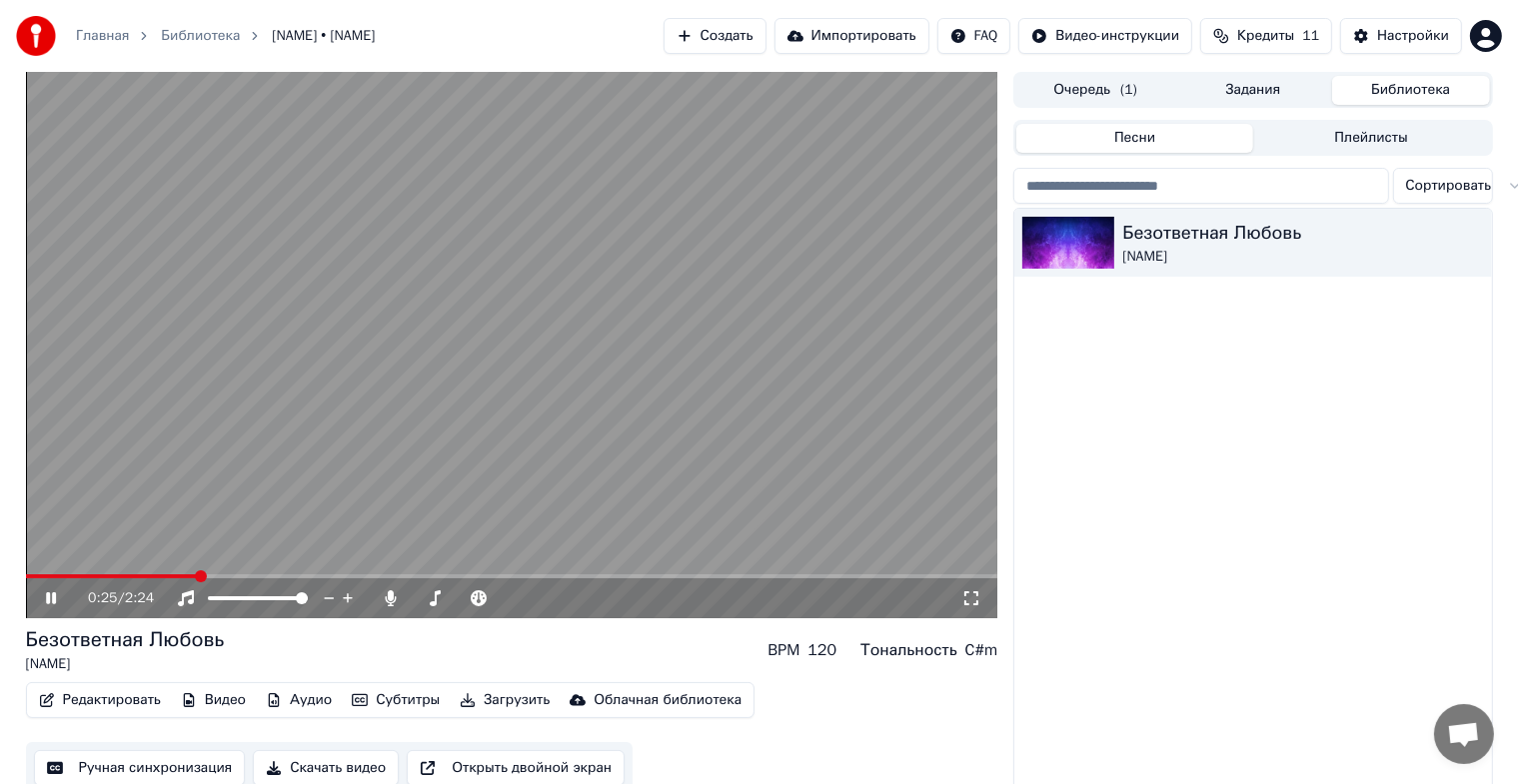 click on "Библиотека" at bounding box center (200, 36) 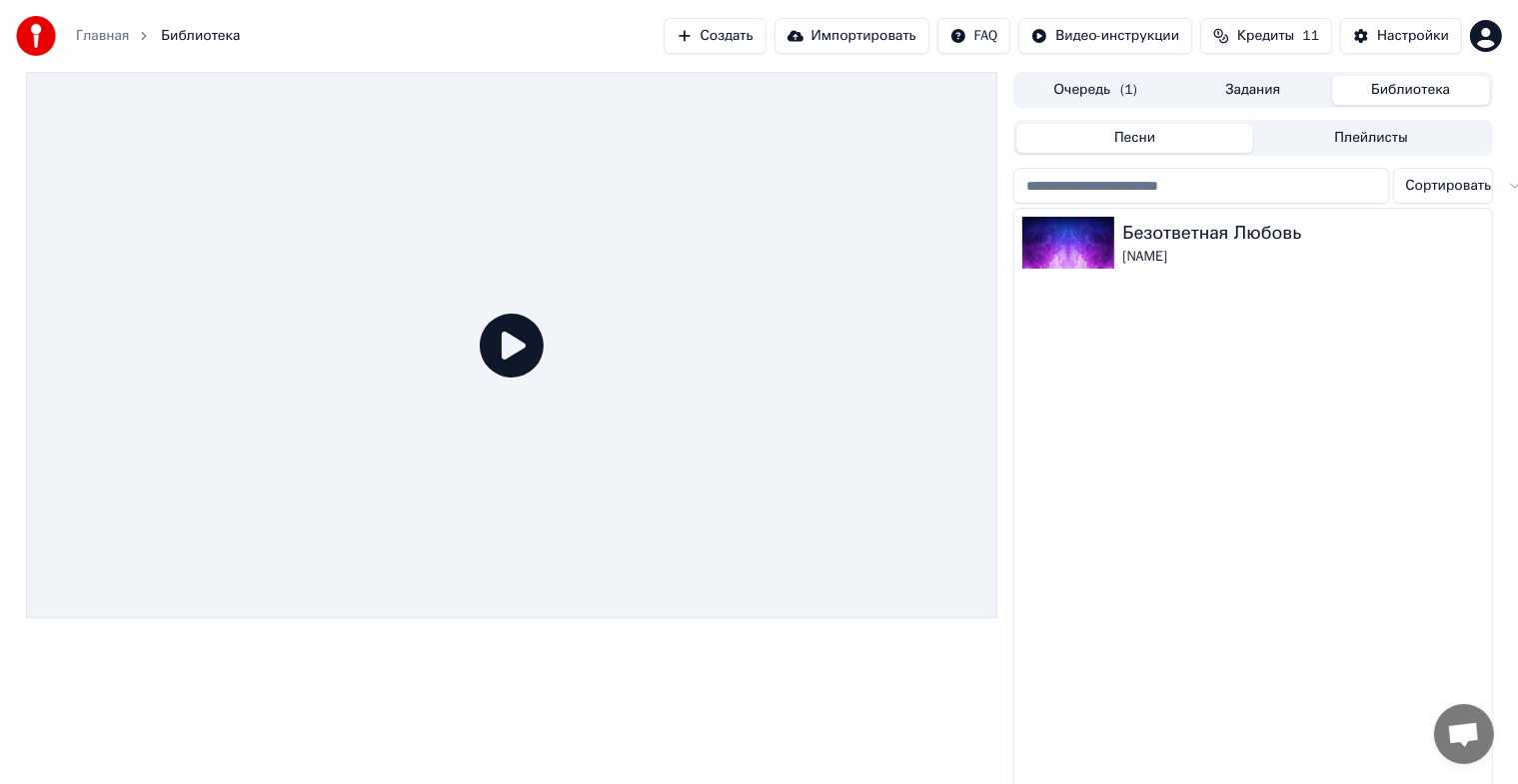 click on "Главная" at bounding box center (102, 36) 